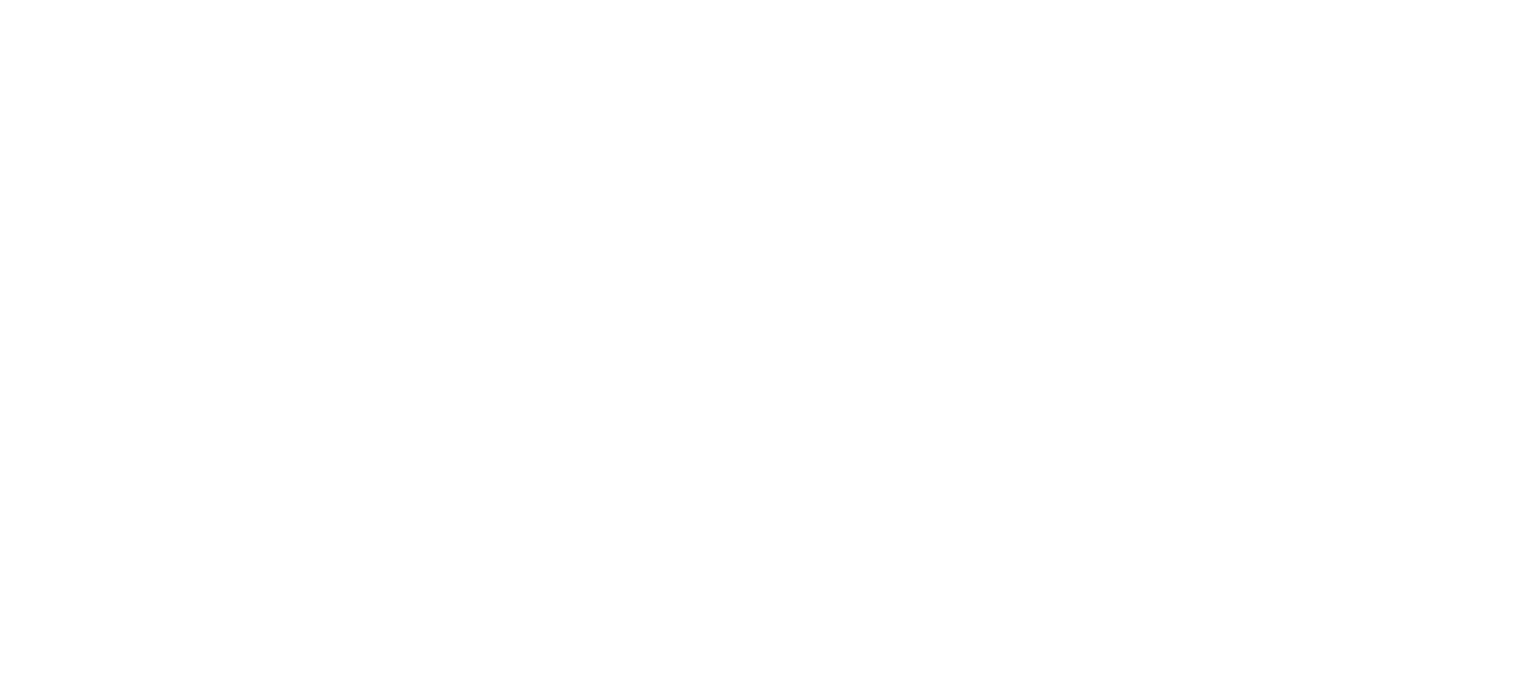 scroll, scrollTop: 0, scrollLeft: 0, axis: both 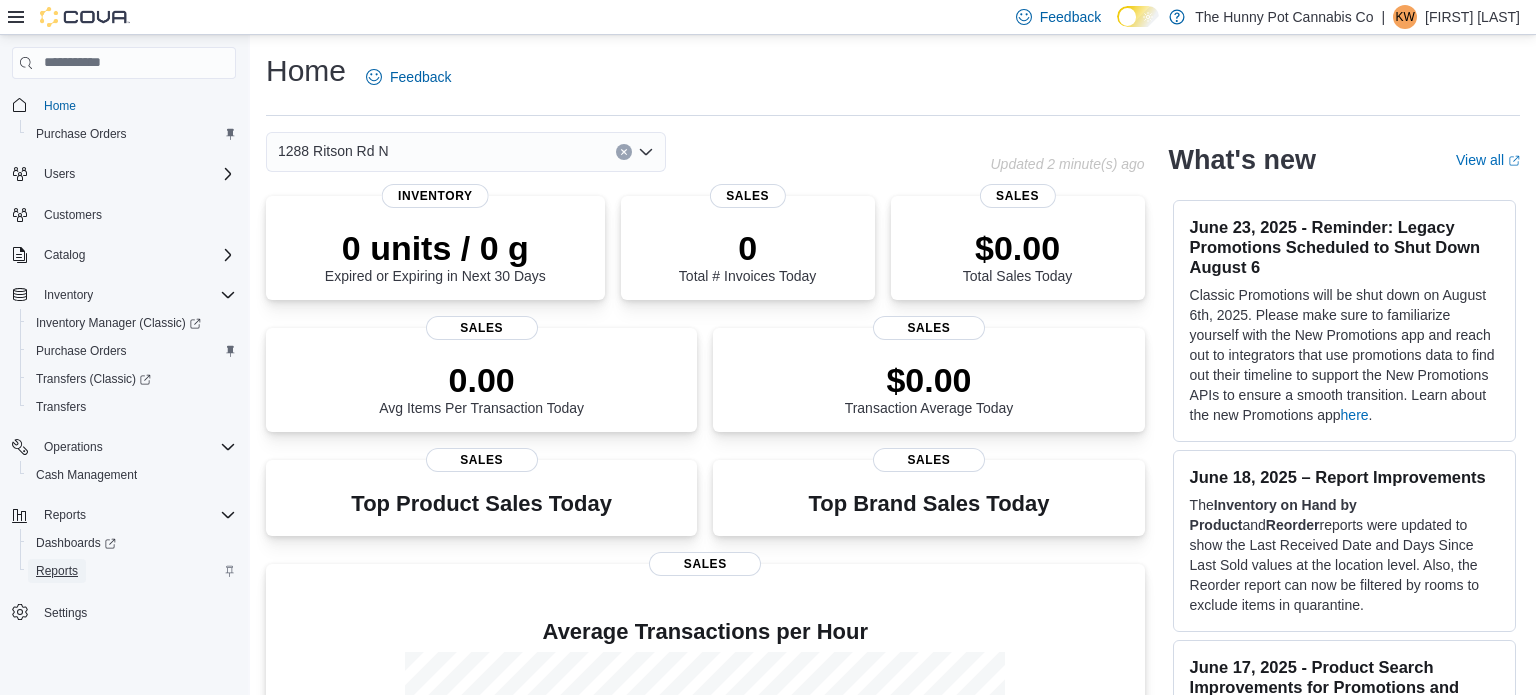 click on "Reports" at bounding box center (57, 571) 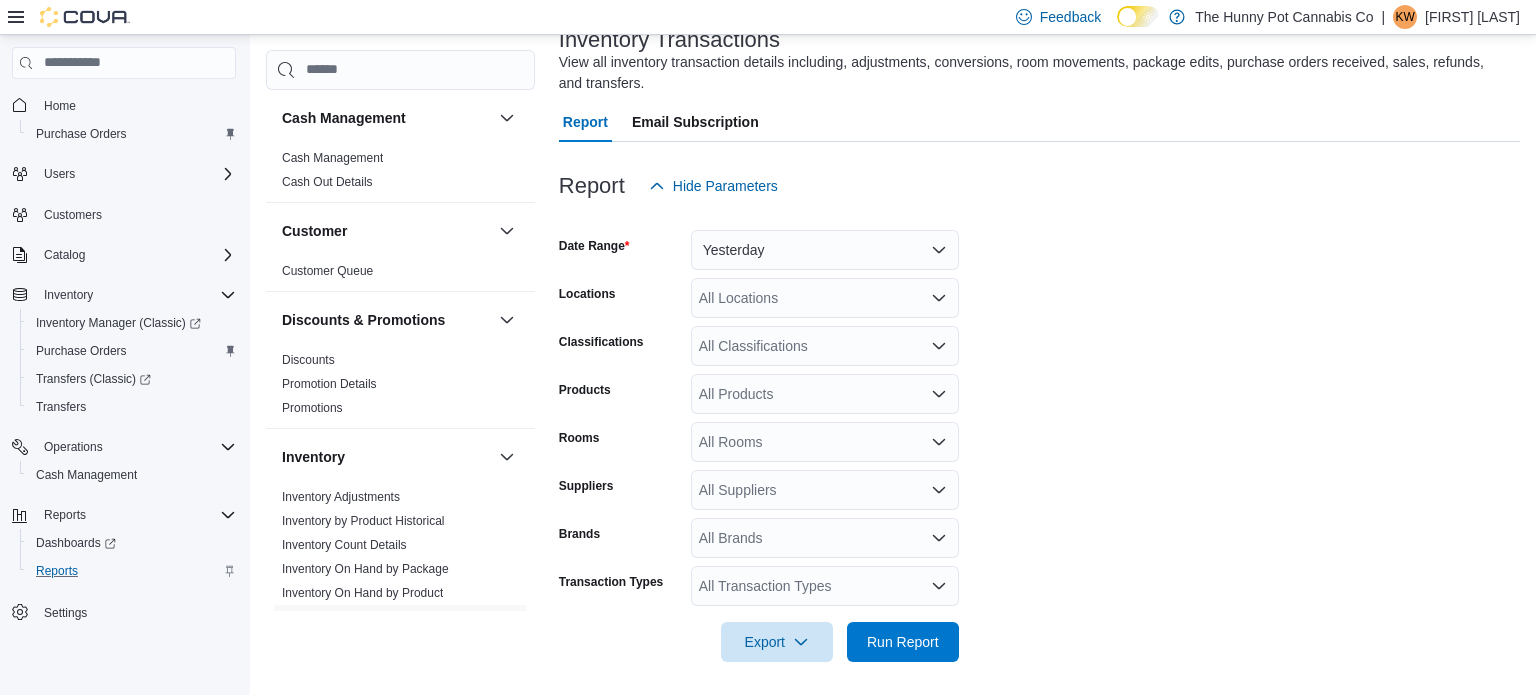 scroll, scrollTop: 142, scrollLeft: 0, axis: vertical 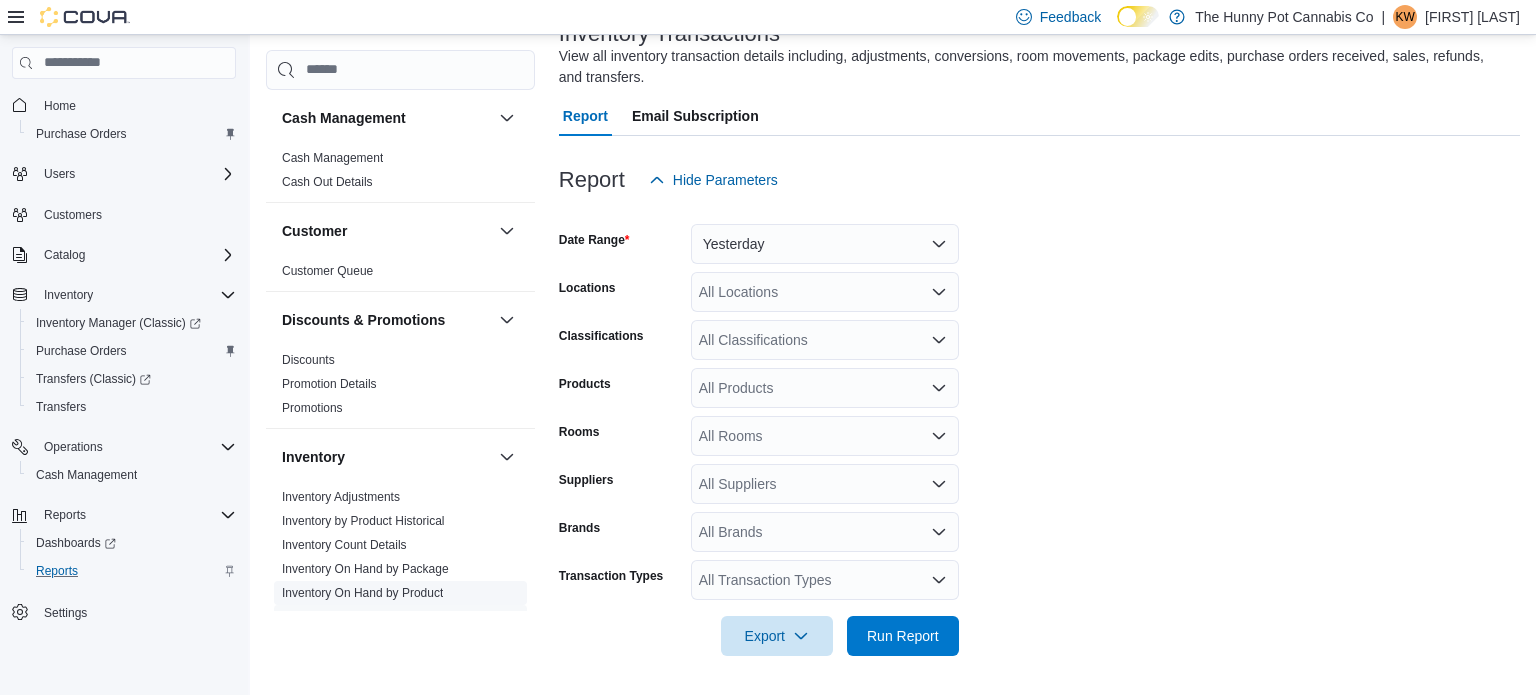click on "Inventory On Hand by Product" at bounding box center (400, 593) 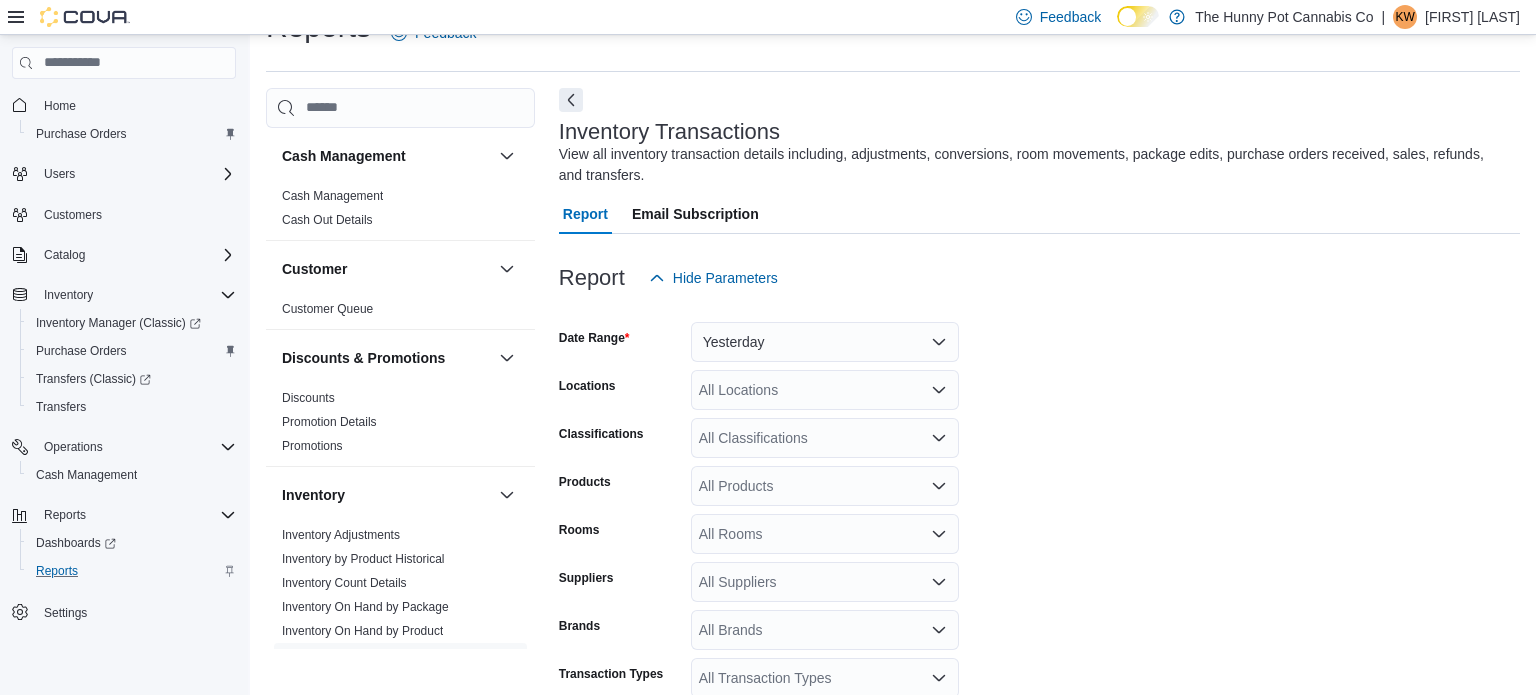 scroll, scrollTop: 42, scrollLeft: 0, axis: vertical 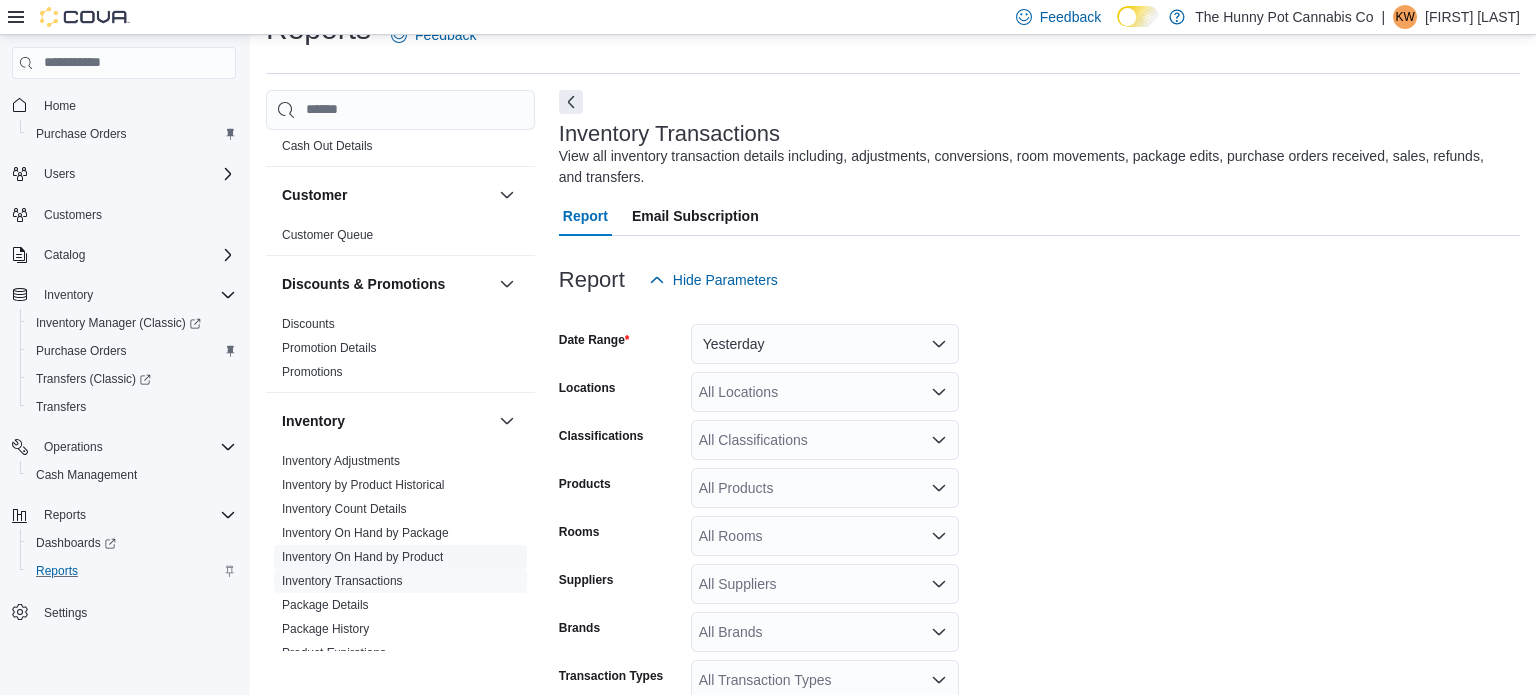 click on "Inventory On Hand by Product" at bounding box center (362, 557) 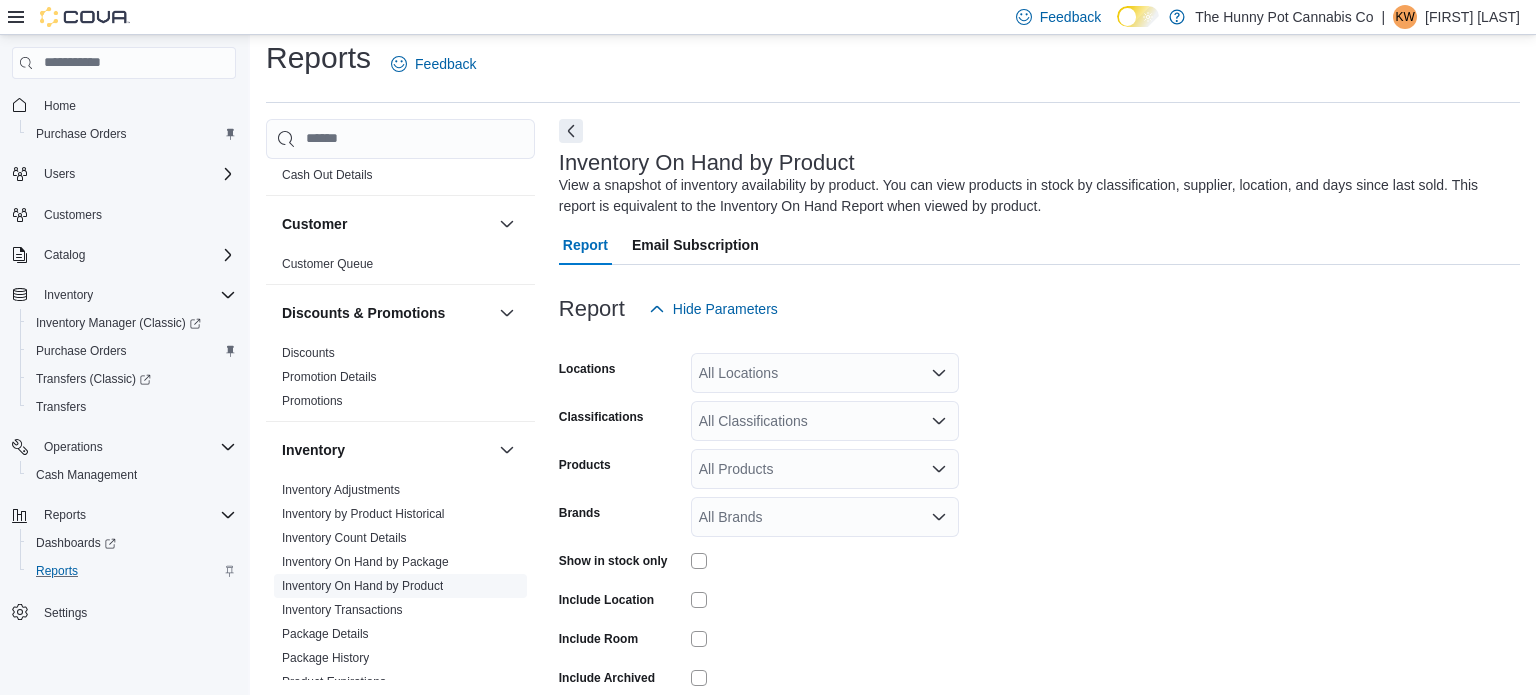 scroll, scrollTop: 66, scrollLeft: 0, axis: vertical 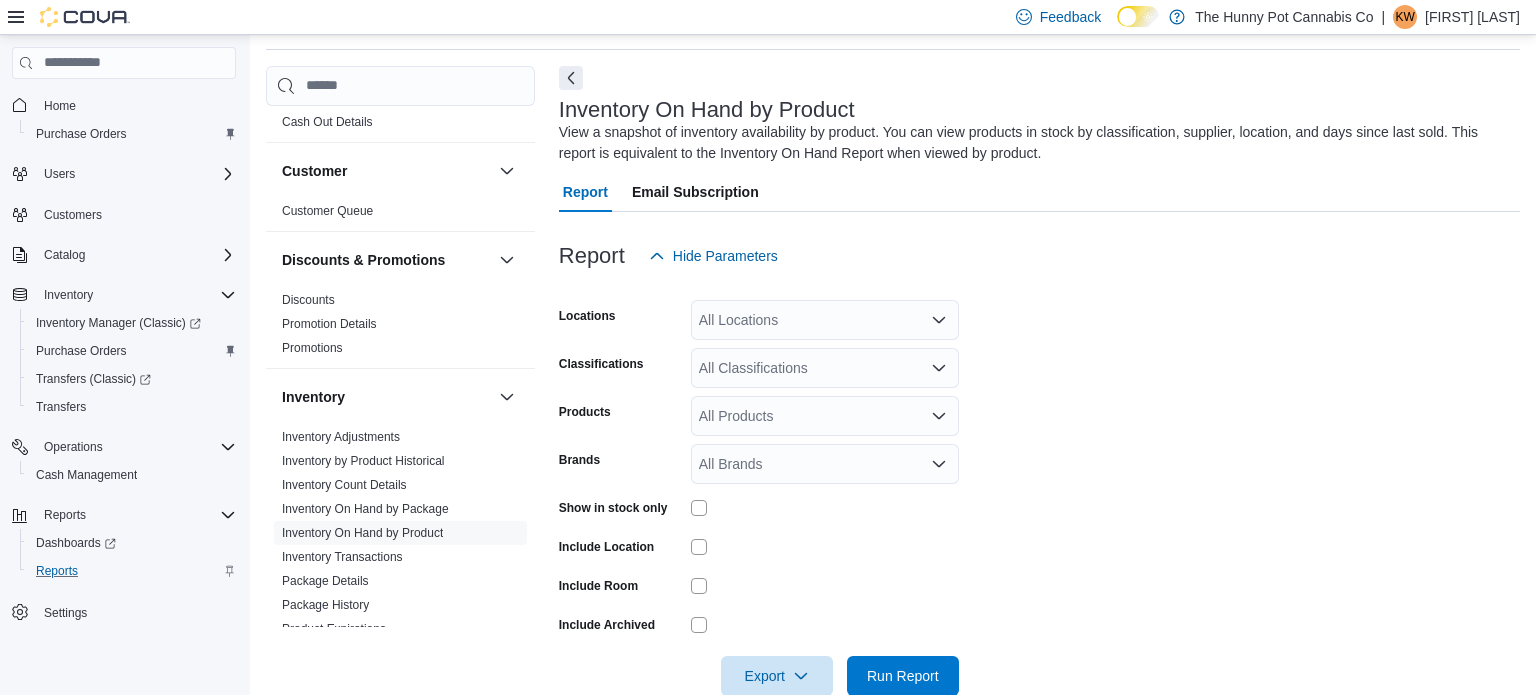 click on "All Locations" at bounding box center (825, 320) 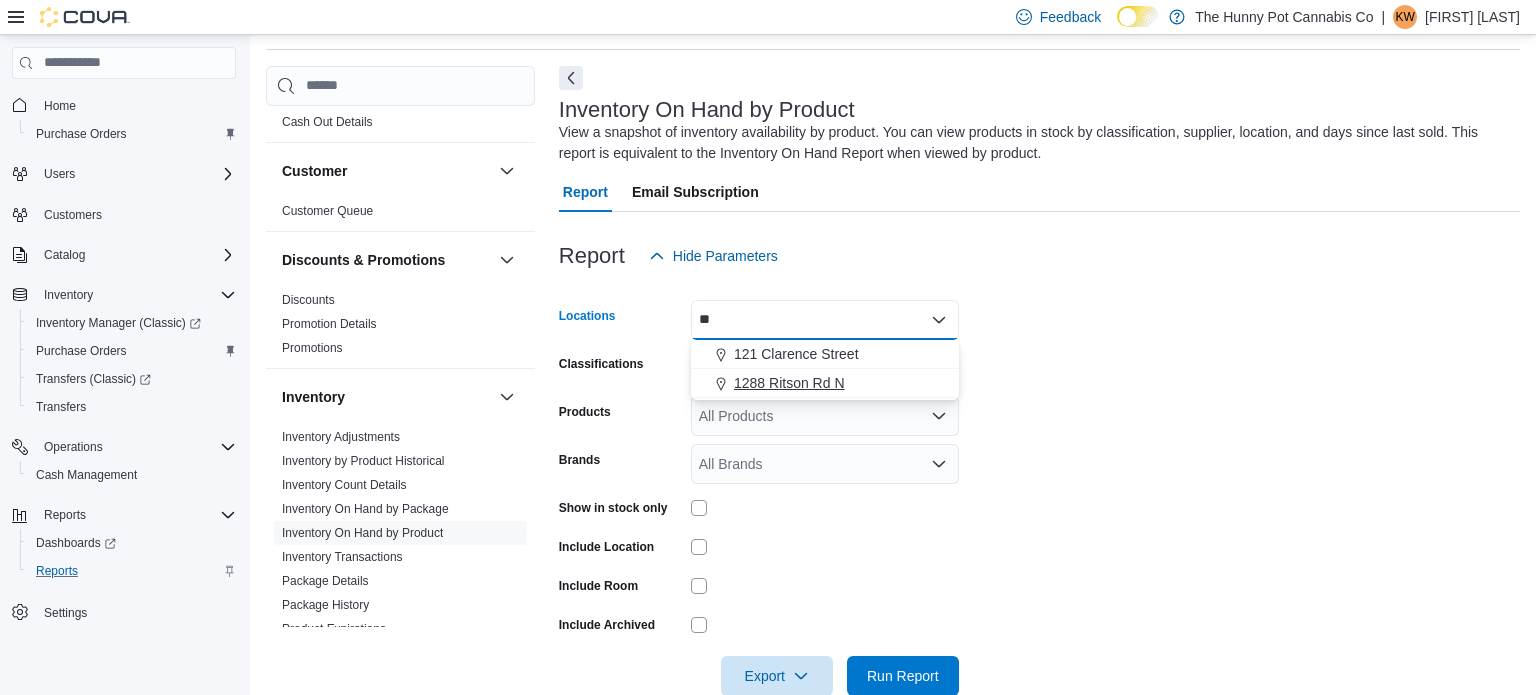 type on "**" 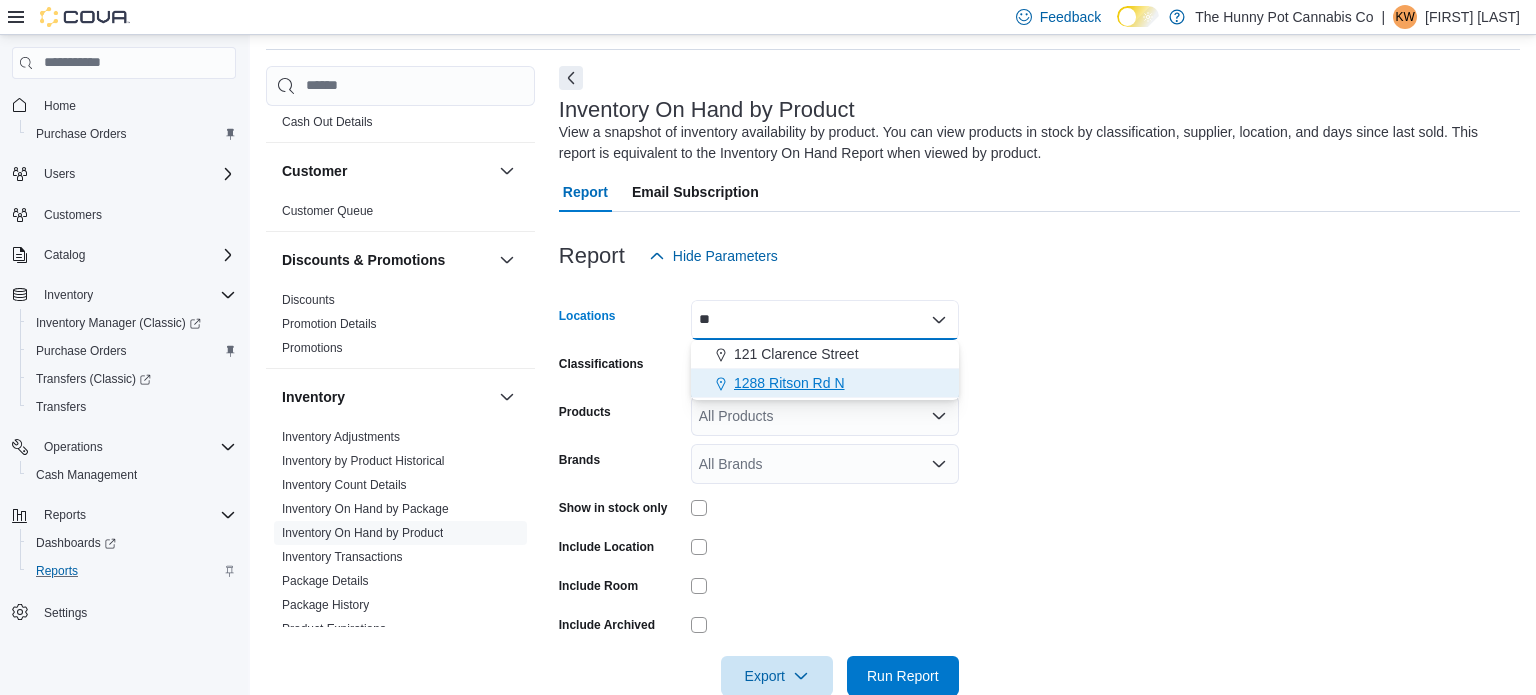 click on "1288 Ritson Rd N" at bounding box center (789, 383) 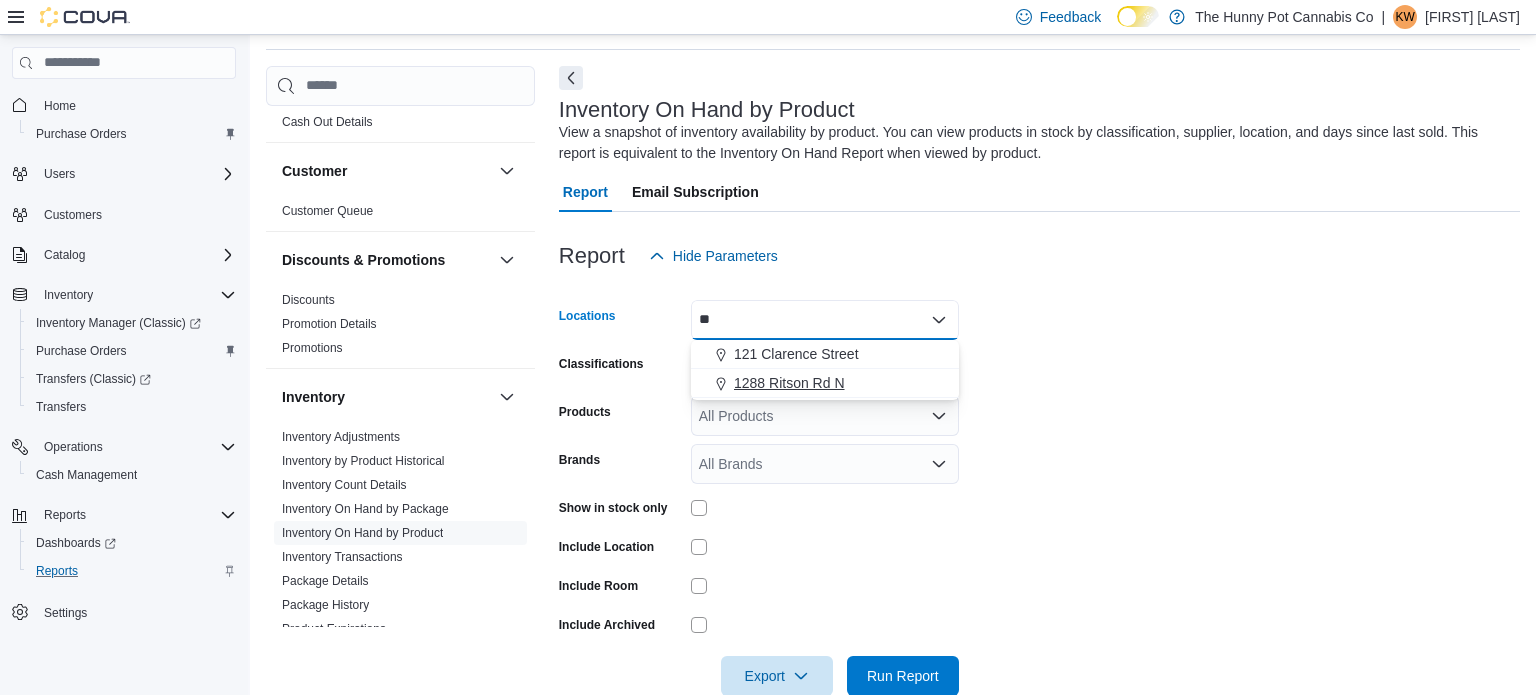 type 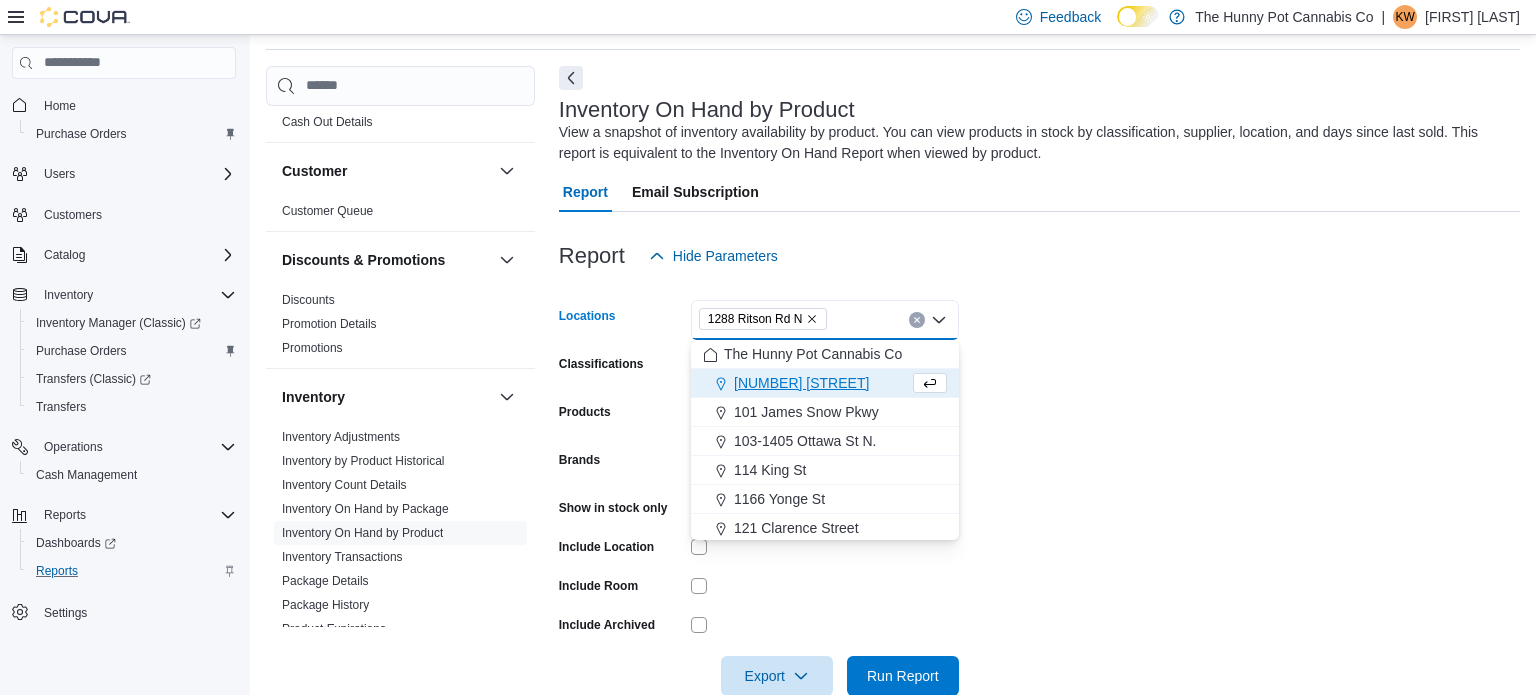 click at bounding box center (1039, 288) 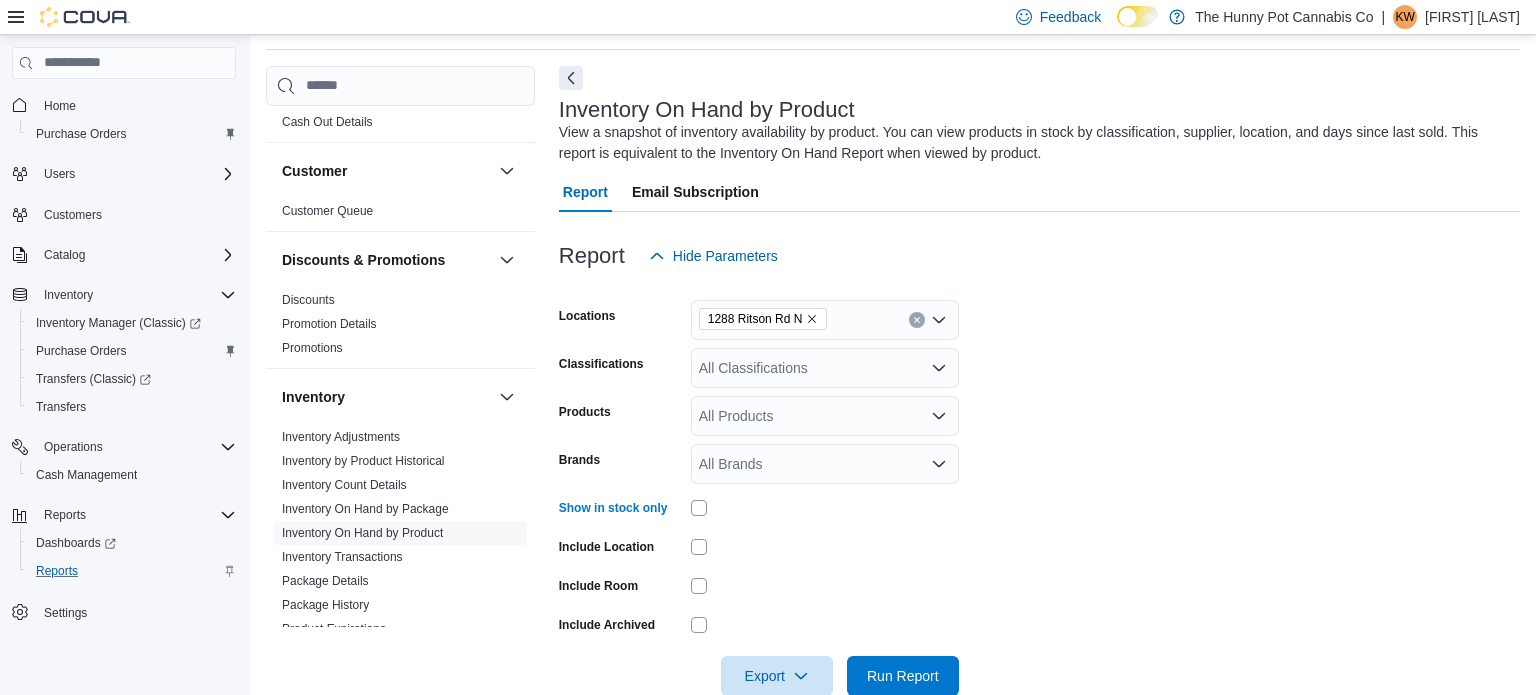 click on "All Products" at bounding box center (825, 416) 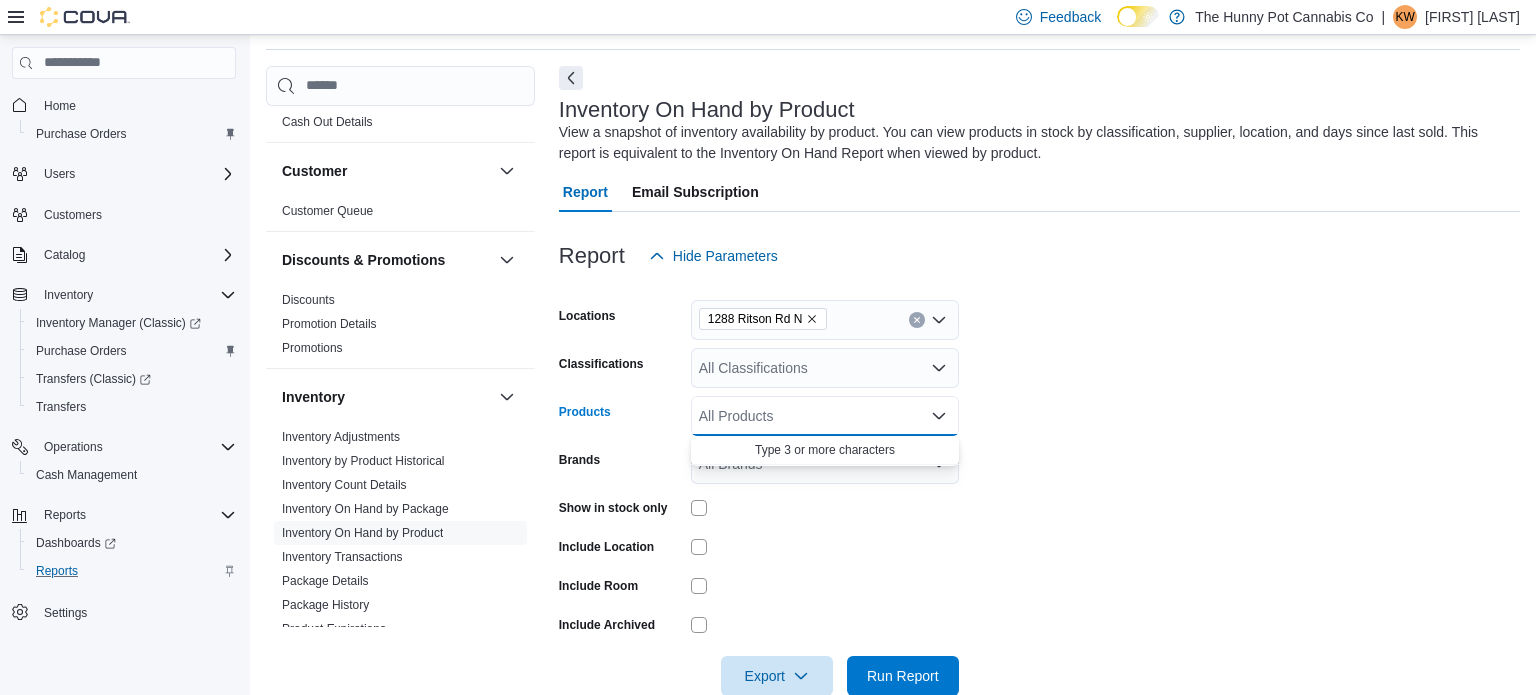 paste on "********" 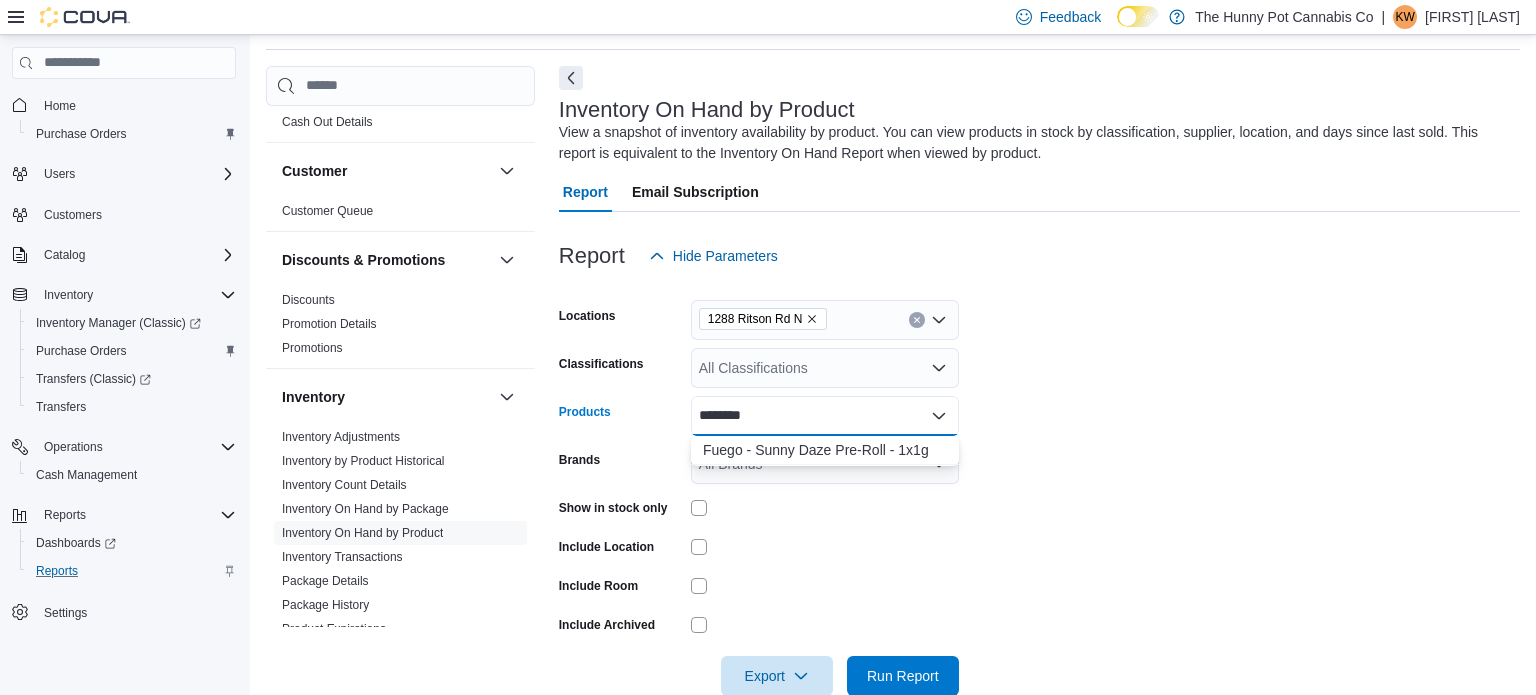 type on "********" 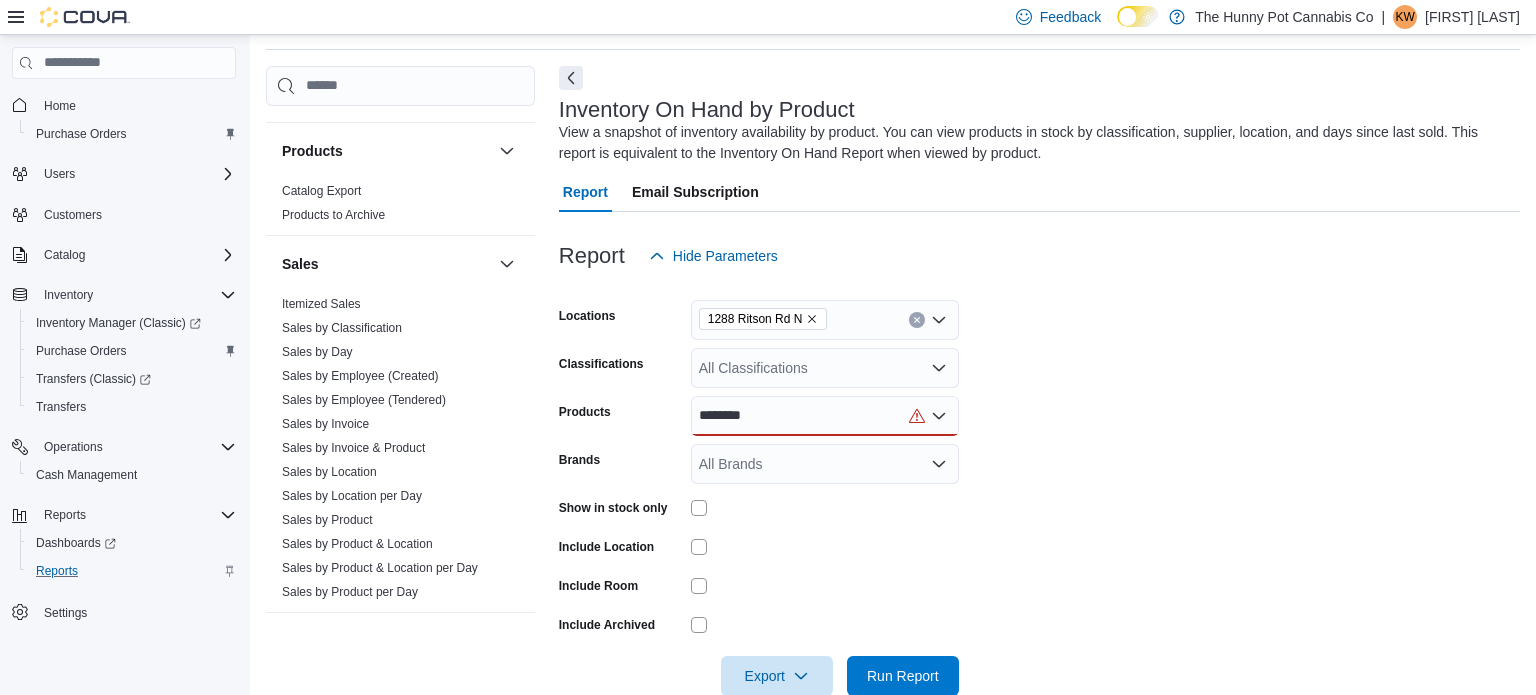 scroll, scrollTop: 983, scrollLeft: 0, axis: vertical 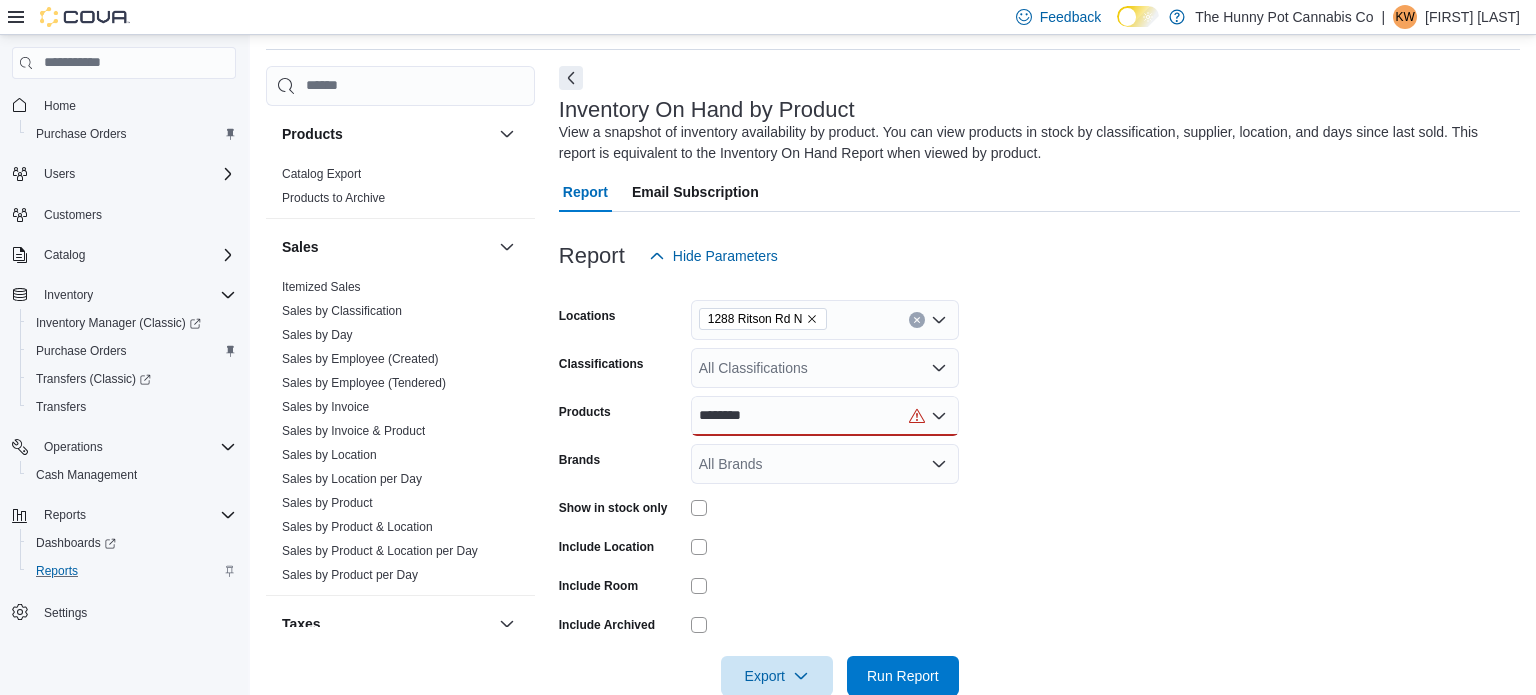 click on "Sales by Product & Location" at bounding box center [357, 527] 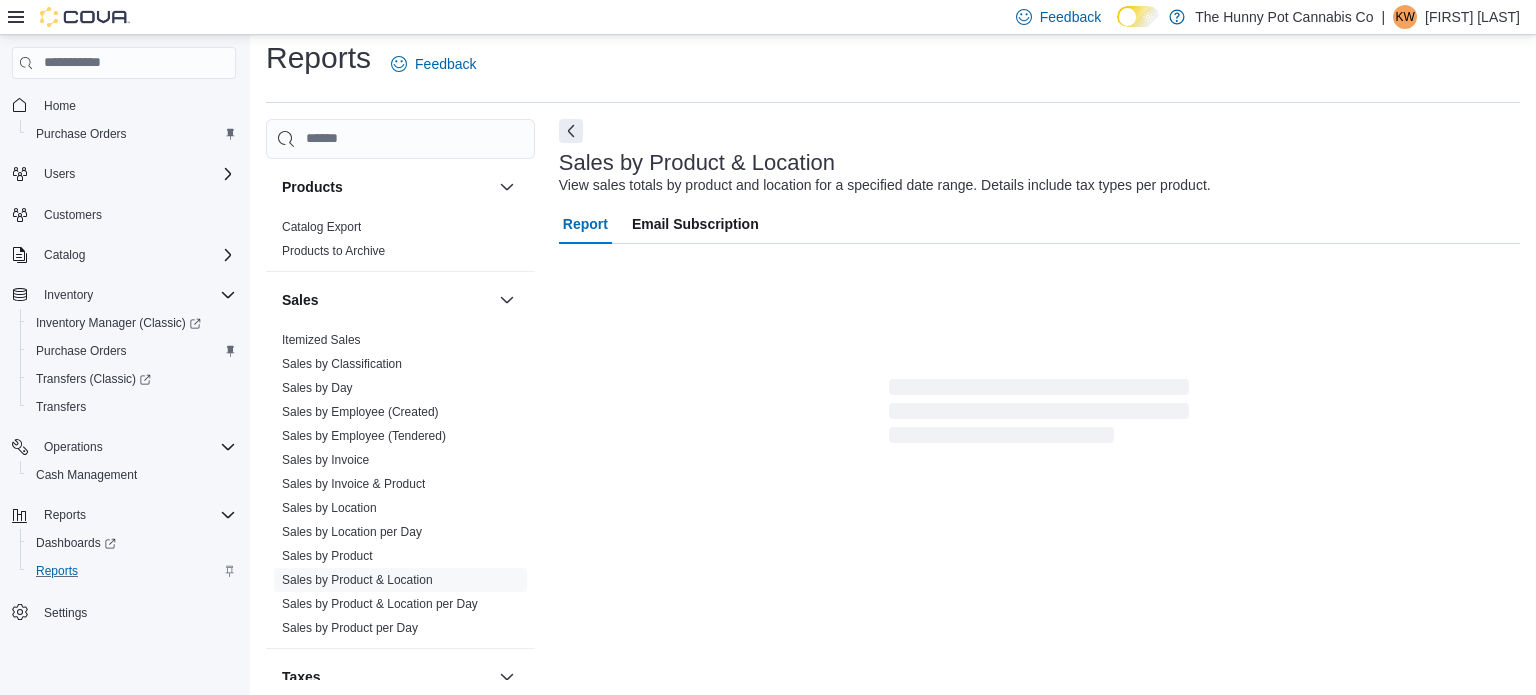 scroll, scrollTop: 45, scrollLeft: 0, axis: vertical 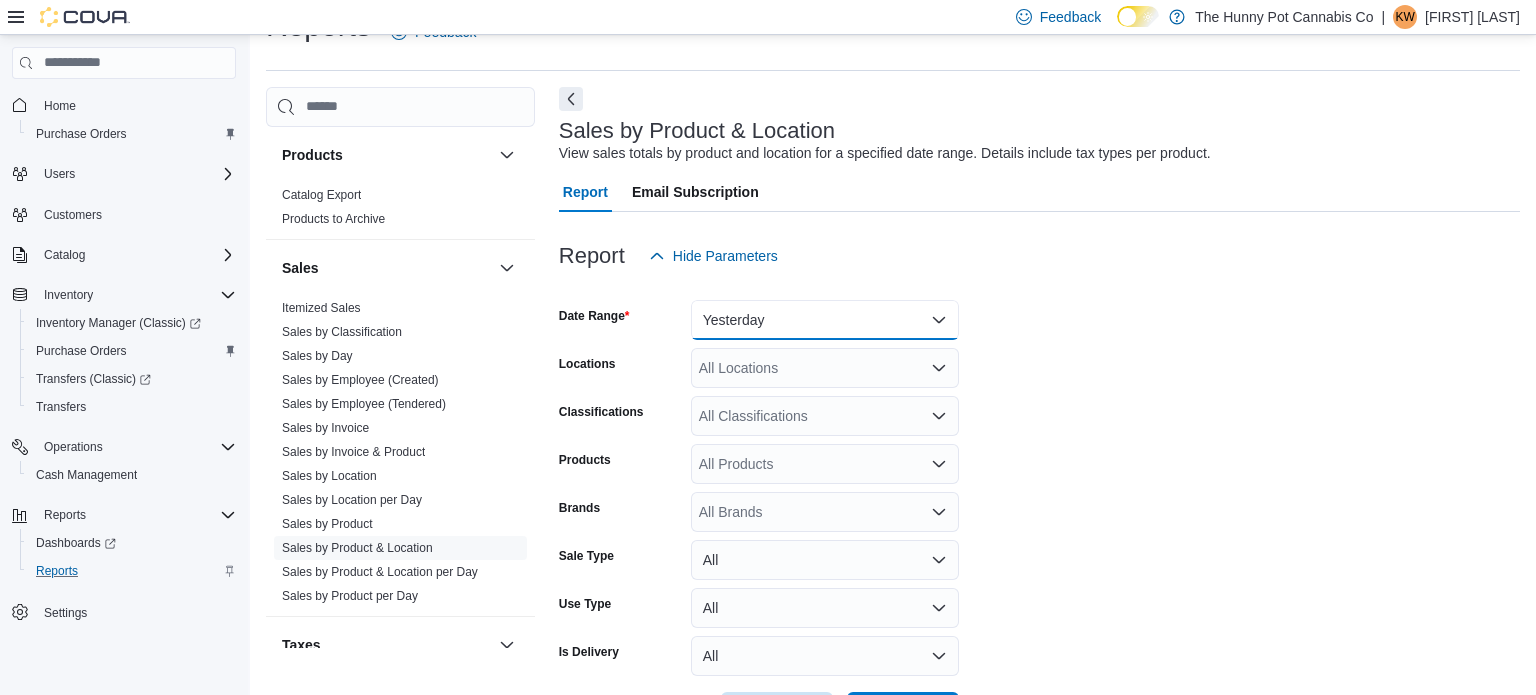click on "Yesterday" at bounding box center [825, 320] 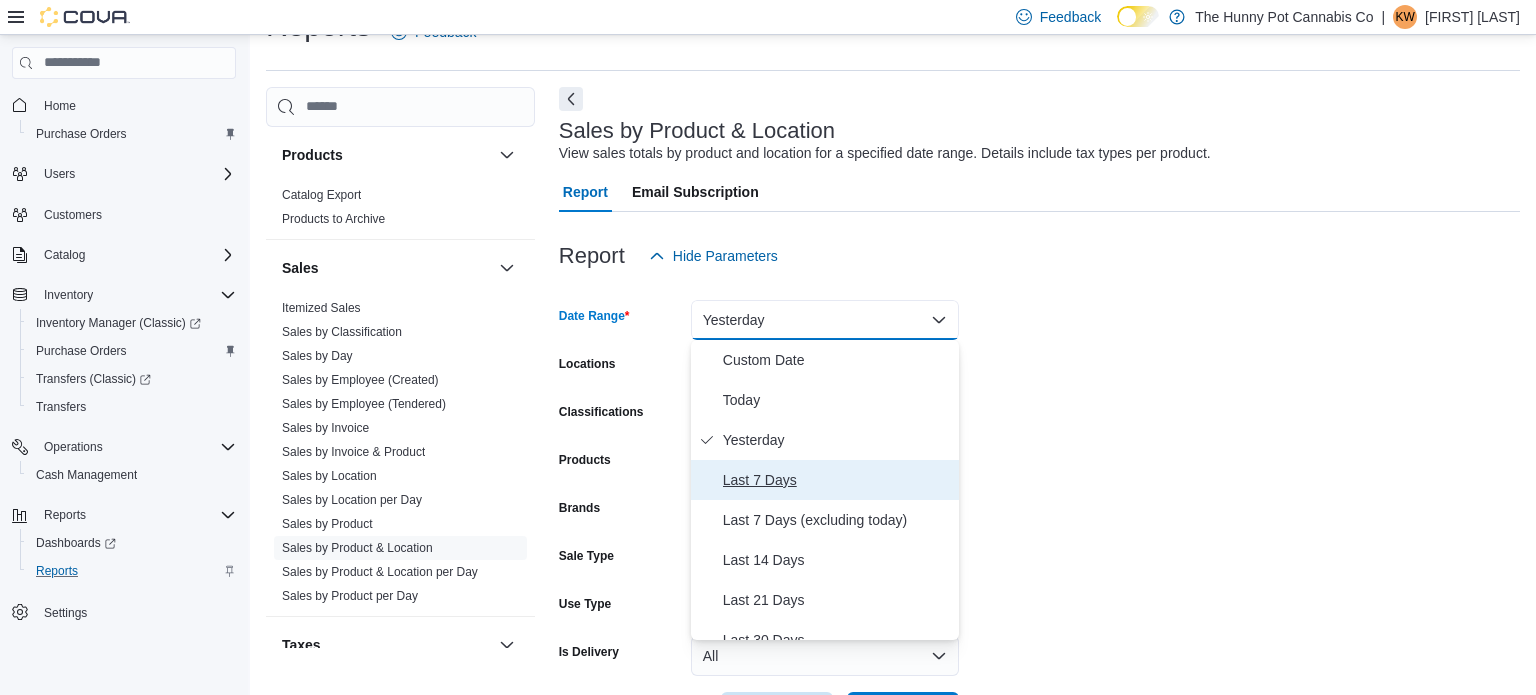 click on "Last 7 Days" at bounding box center (837, 480) 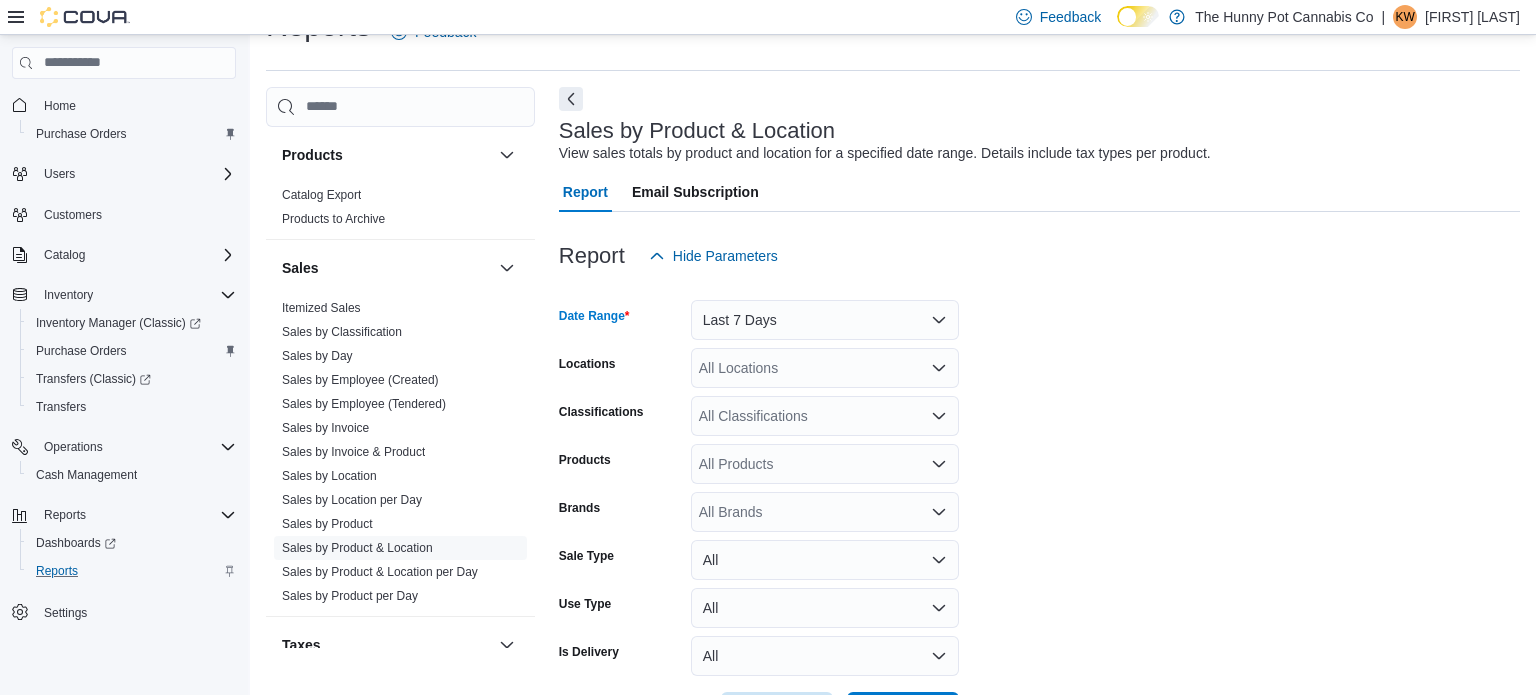 click on "All Locations" at bounding box center (825, 368) 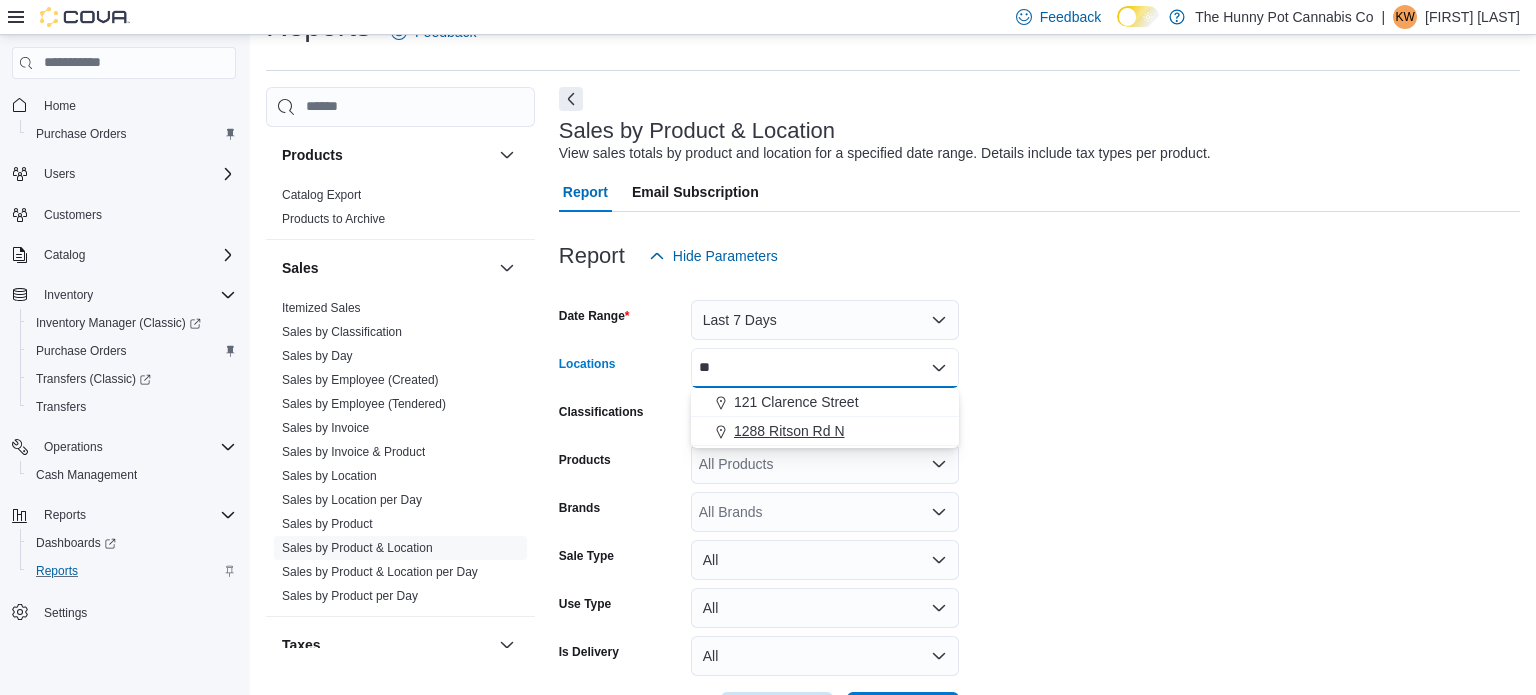 type on "**" 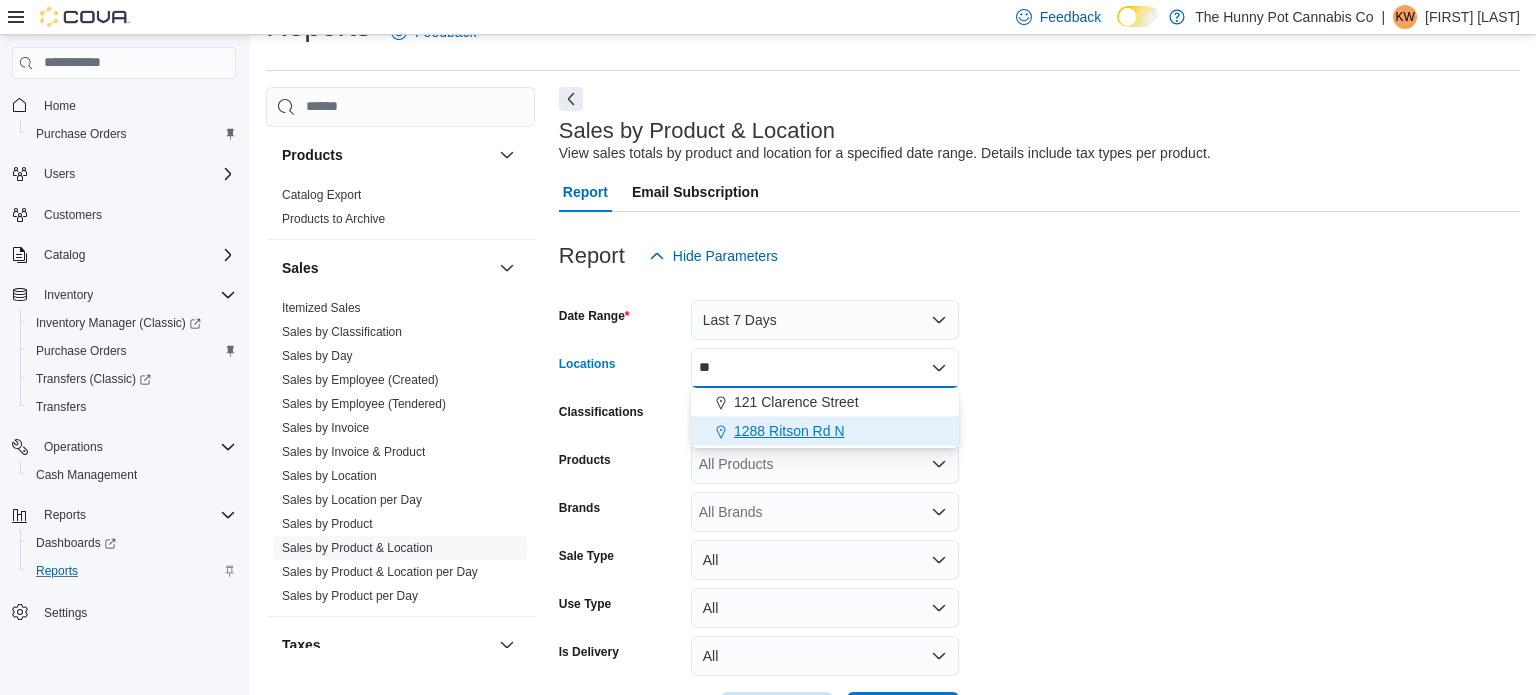 click on "1288 Ritson Rd N" at bounding box center (789, 431) 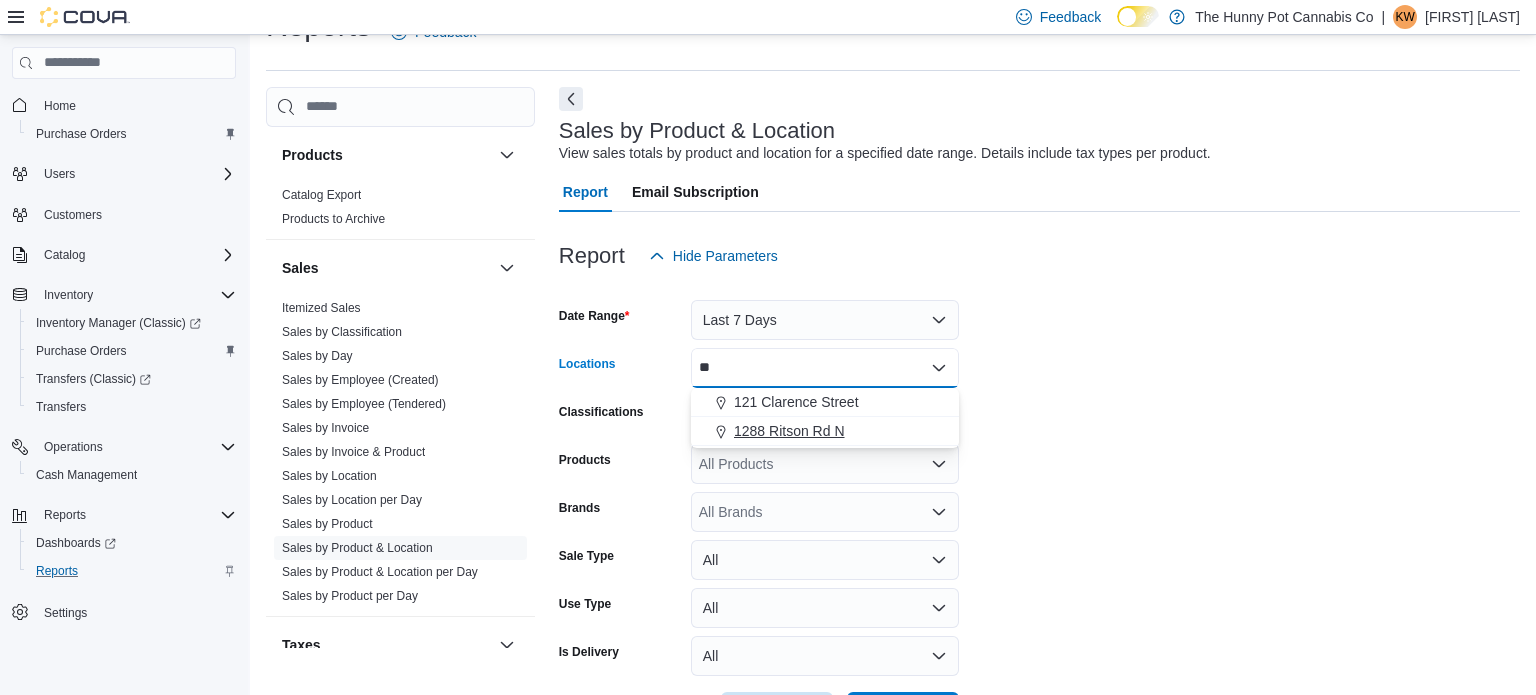 type 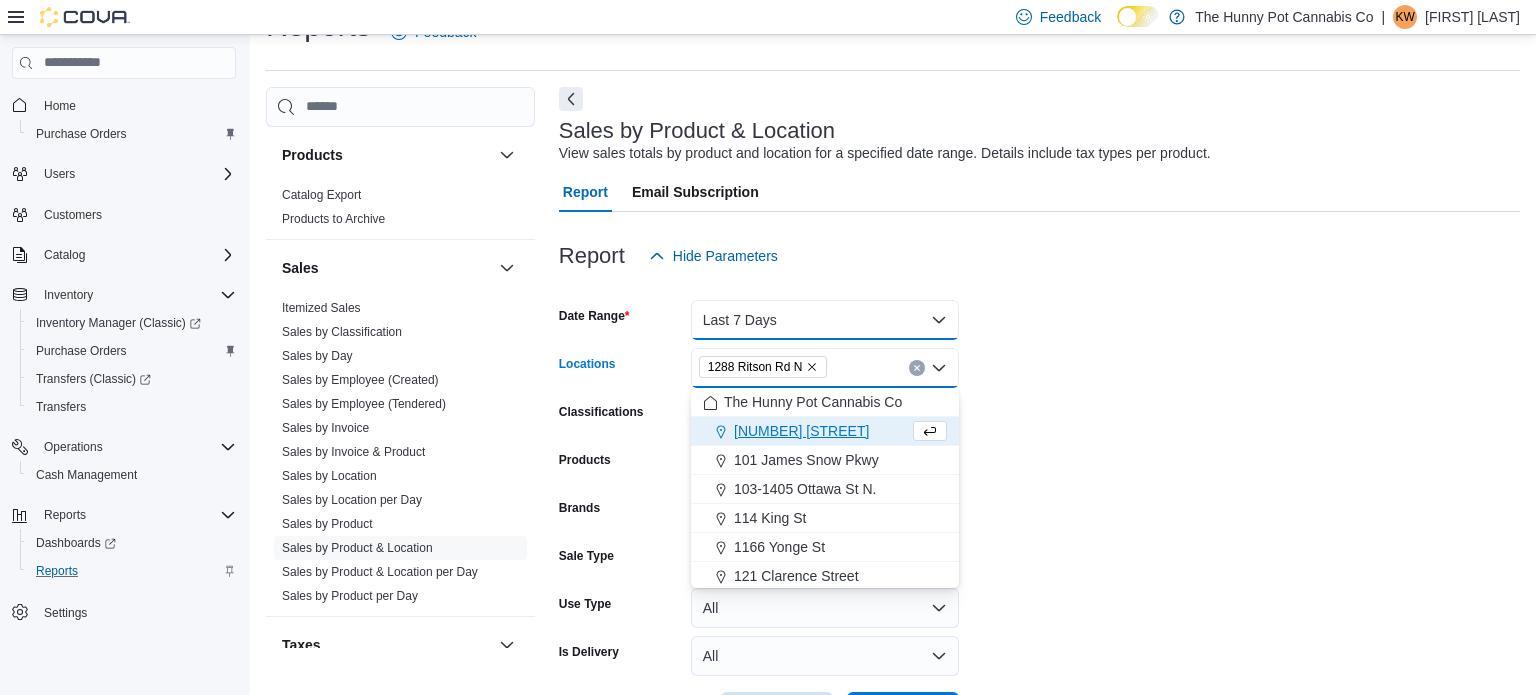 click on "Last 7 Days" at bounding box center [825, 320] 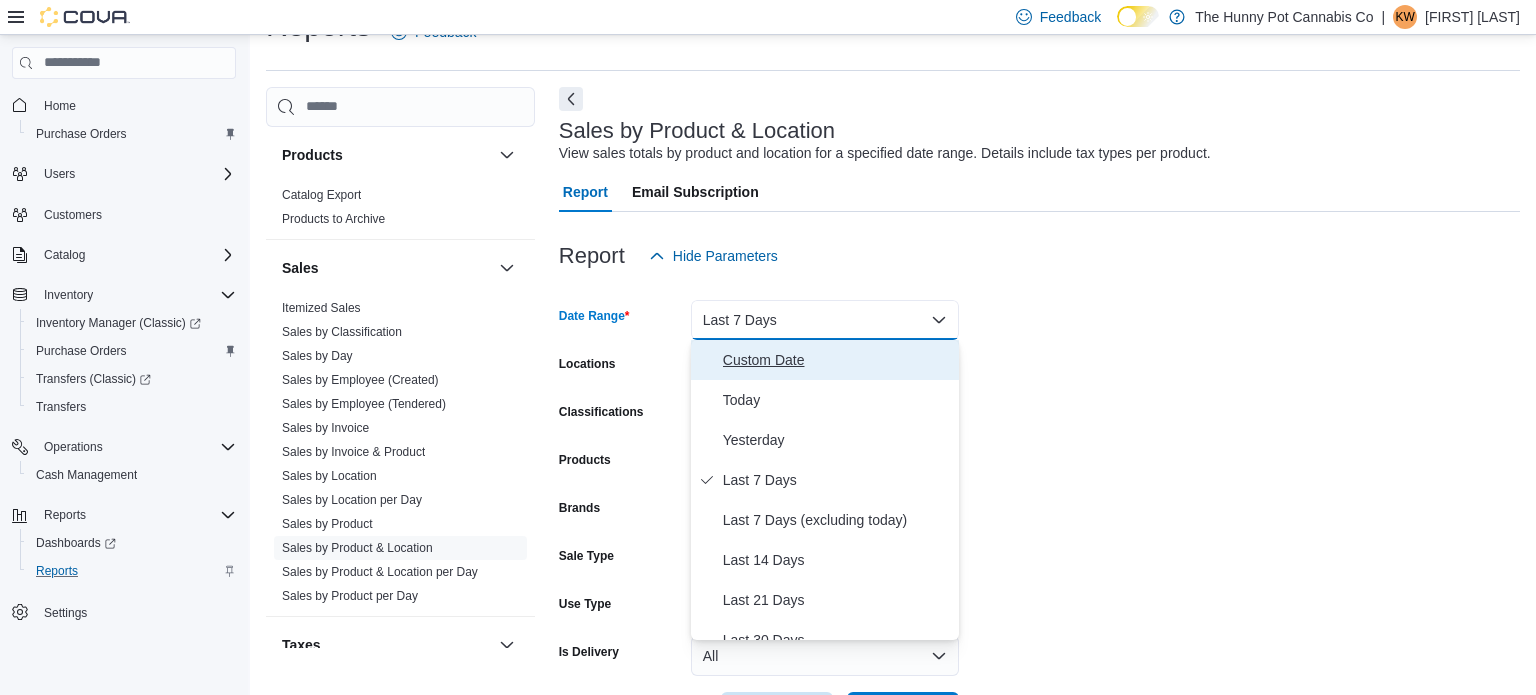 click on "Custom Date" at bounding box center (837, 360) 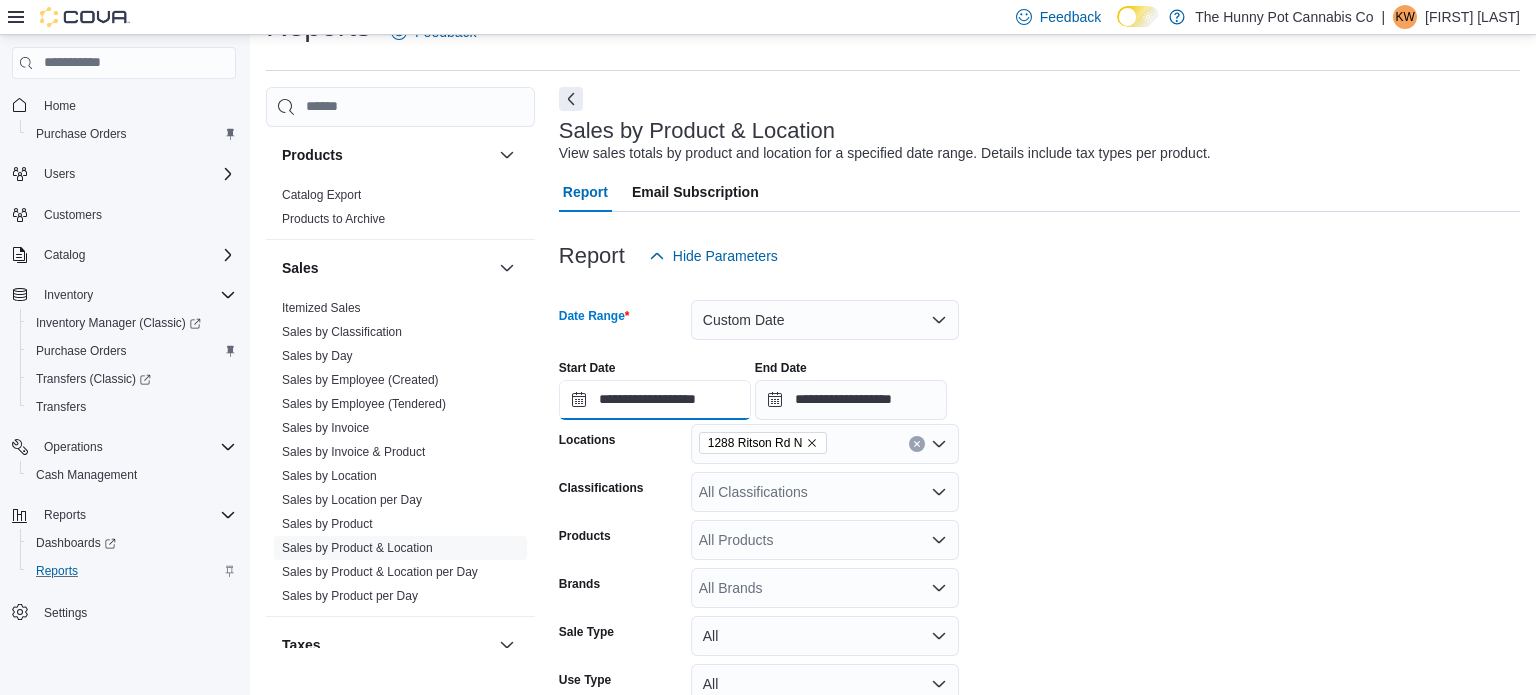 click on "**********" at bounding box center (655, 400) 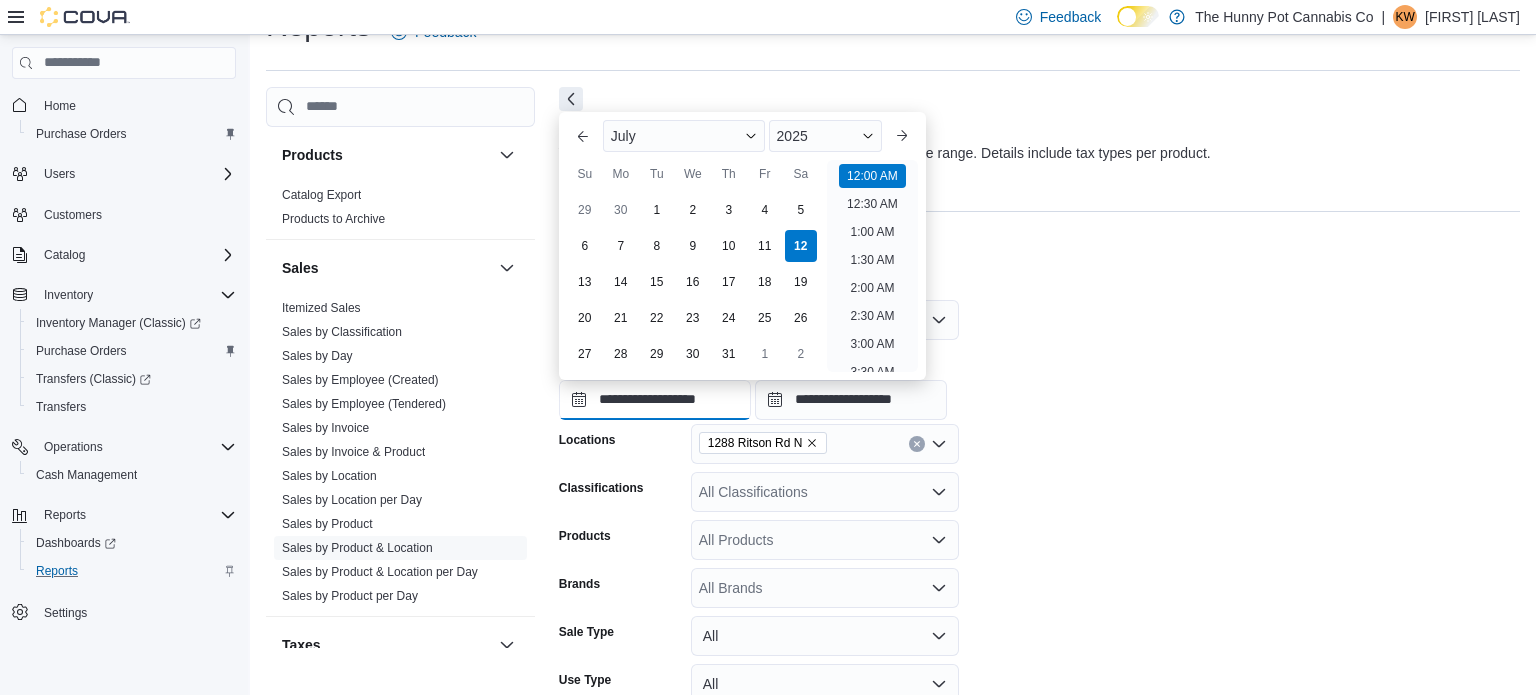 scroll, scrollTop: 62, scrollLeft: 0, axis: vertical 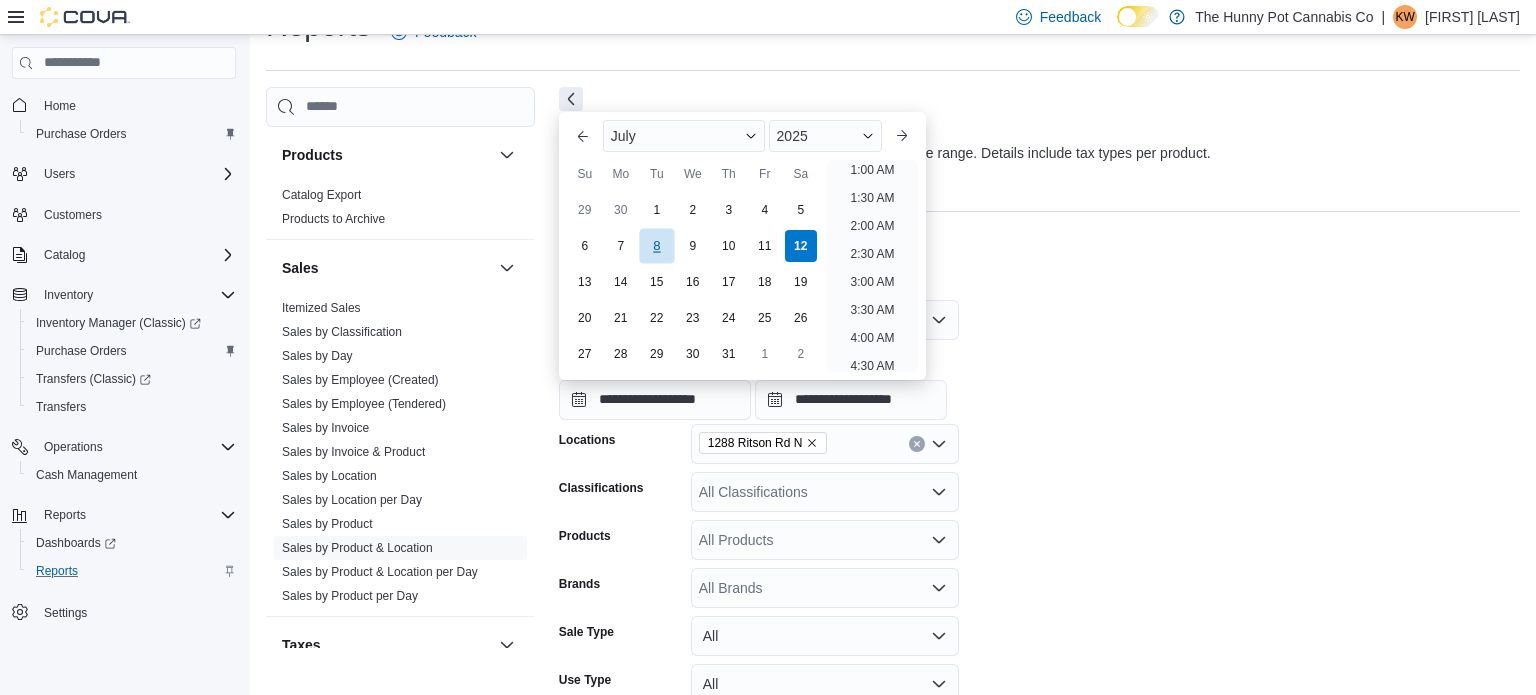 click on "8" at bounding box center [656, 245] 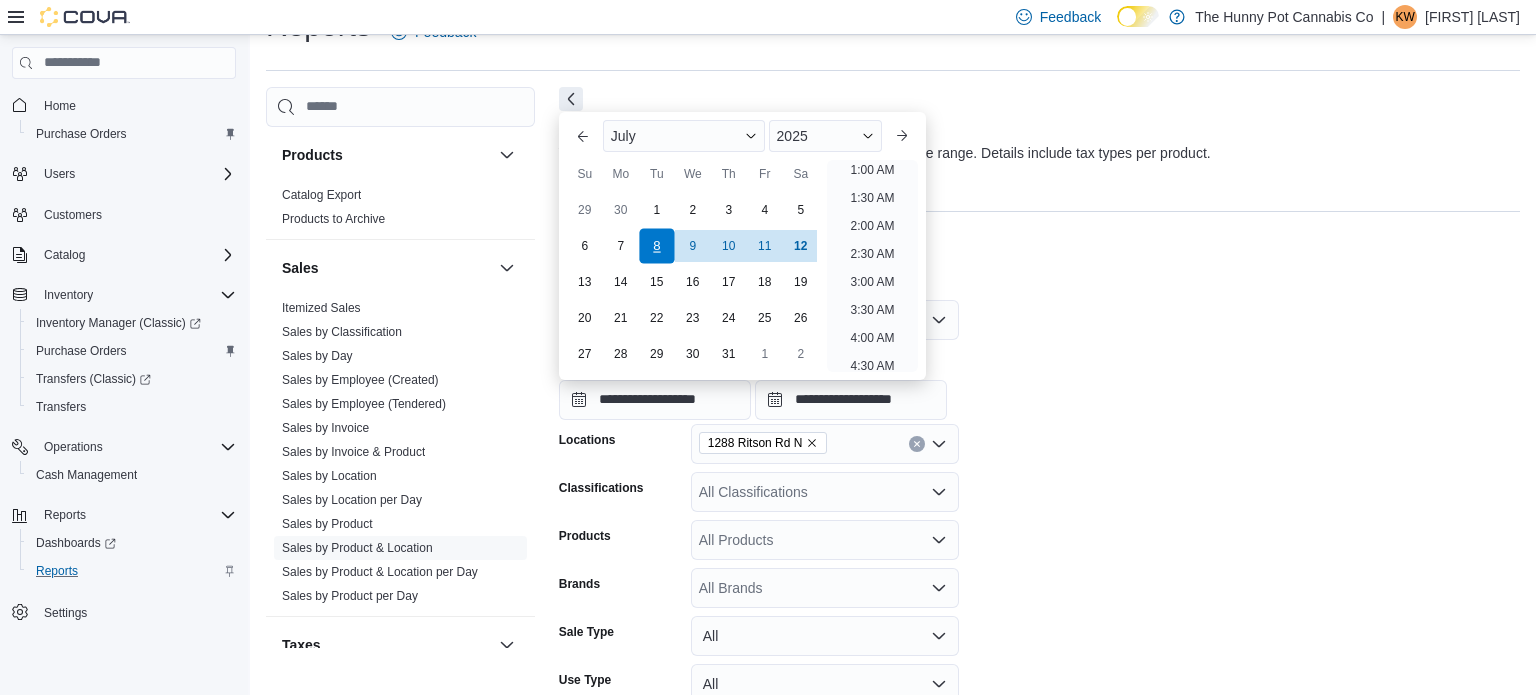 scroll, scrollTop: 4, scrollLeft: 0, axis: vertical 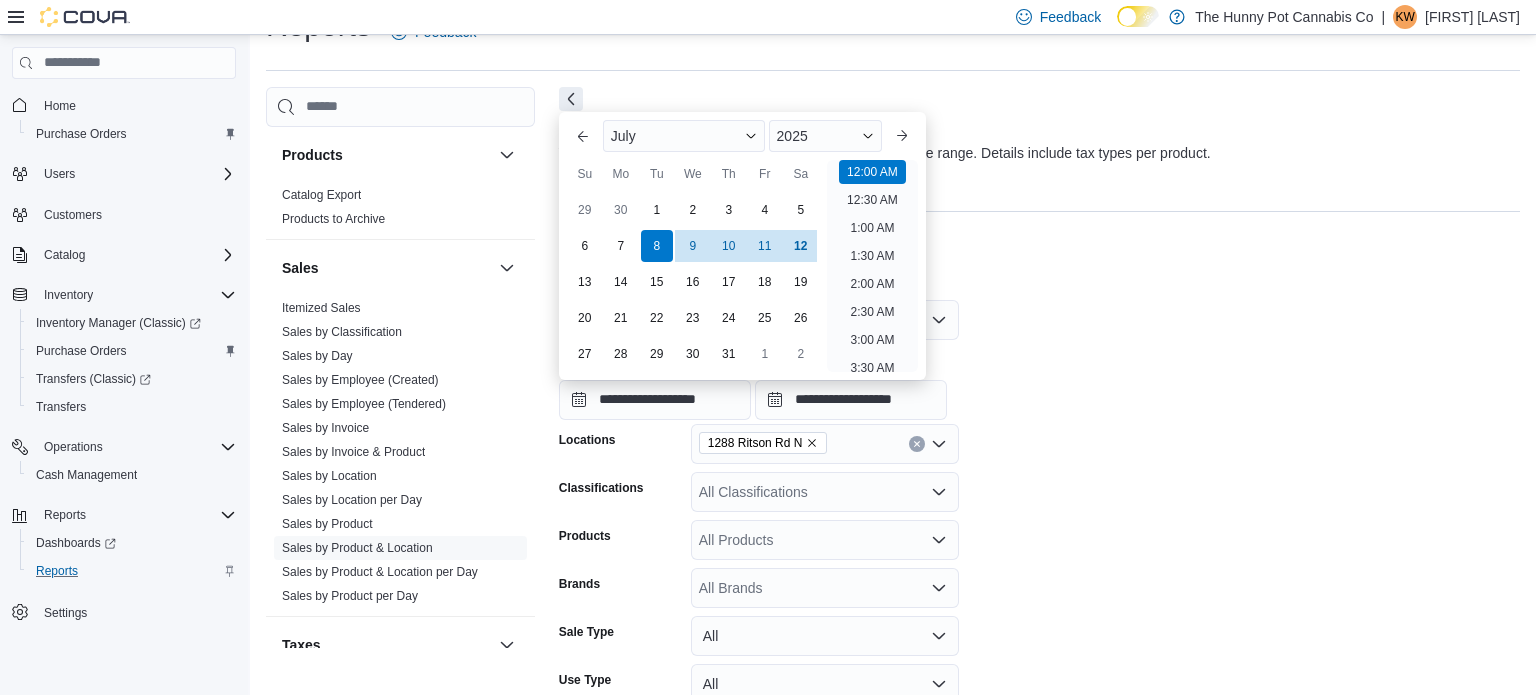 click on "**********" at bounding box center (1039, 382) 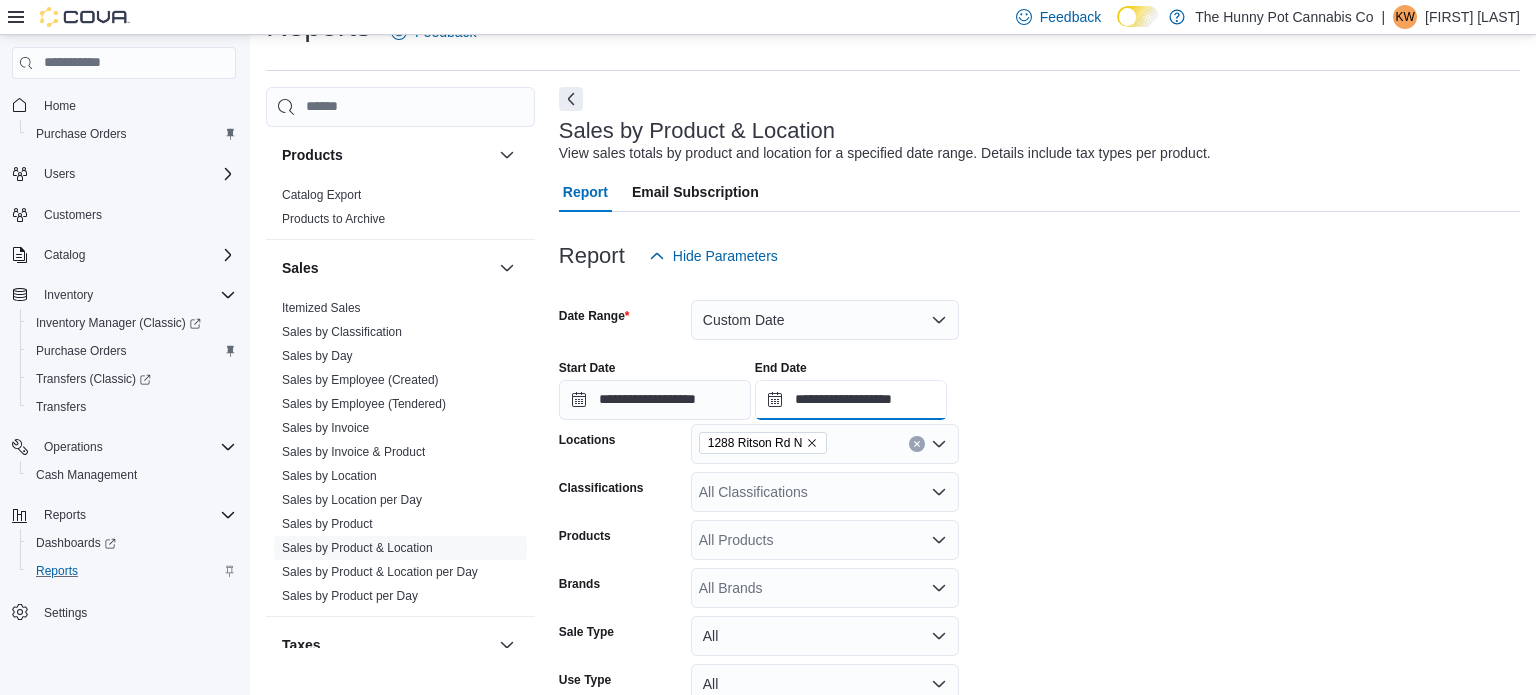 click on "**********" at bounding box center (851, 400) 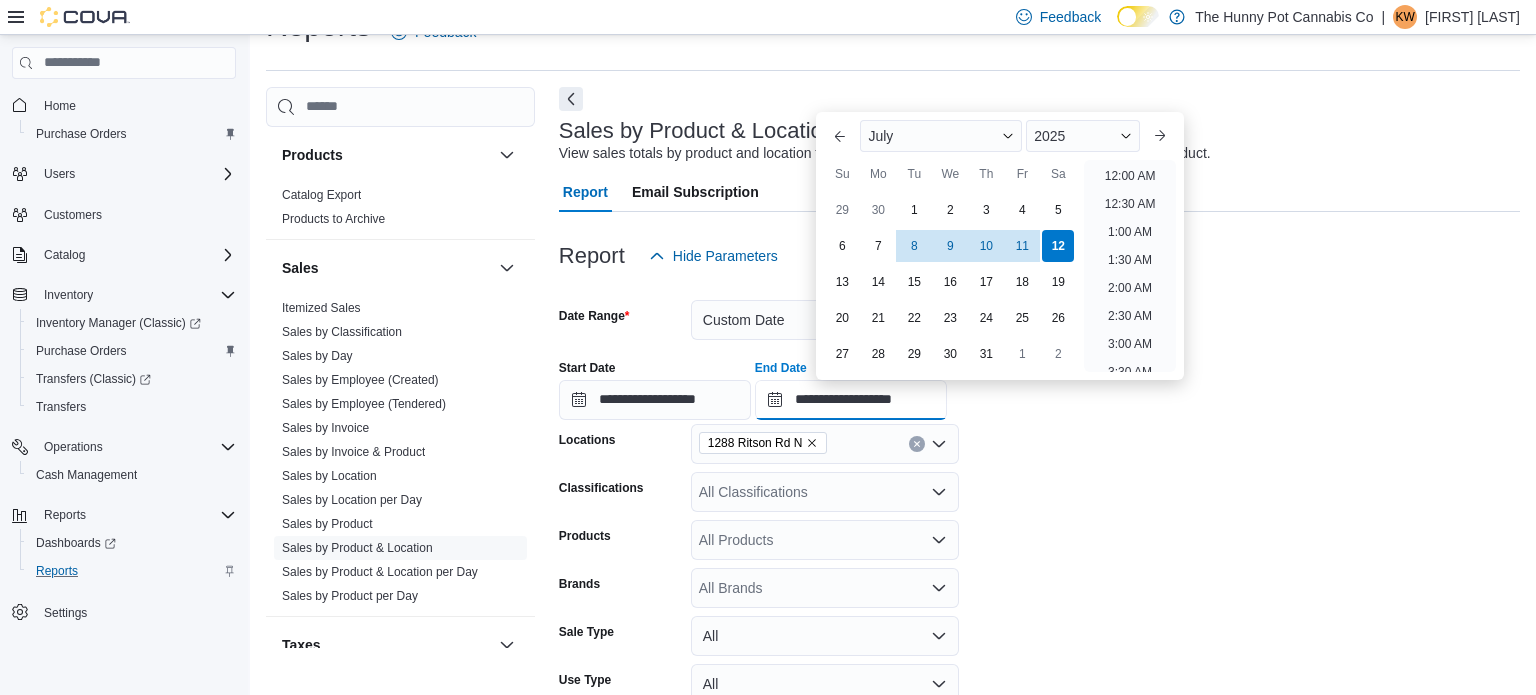 scroll, scrollTop: 1136, scrollLeft: 0, axis: vertical 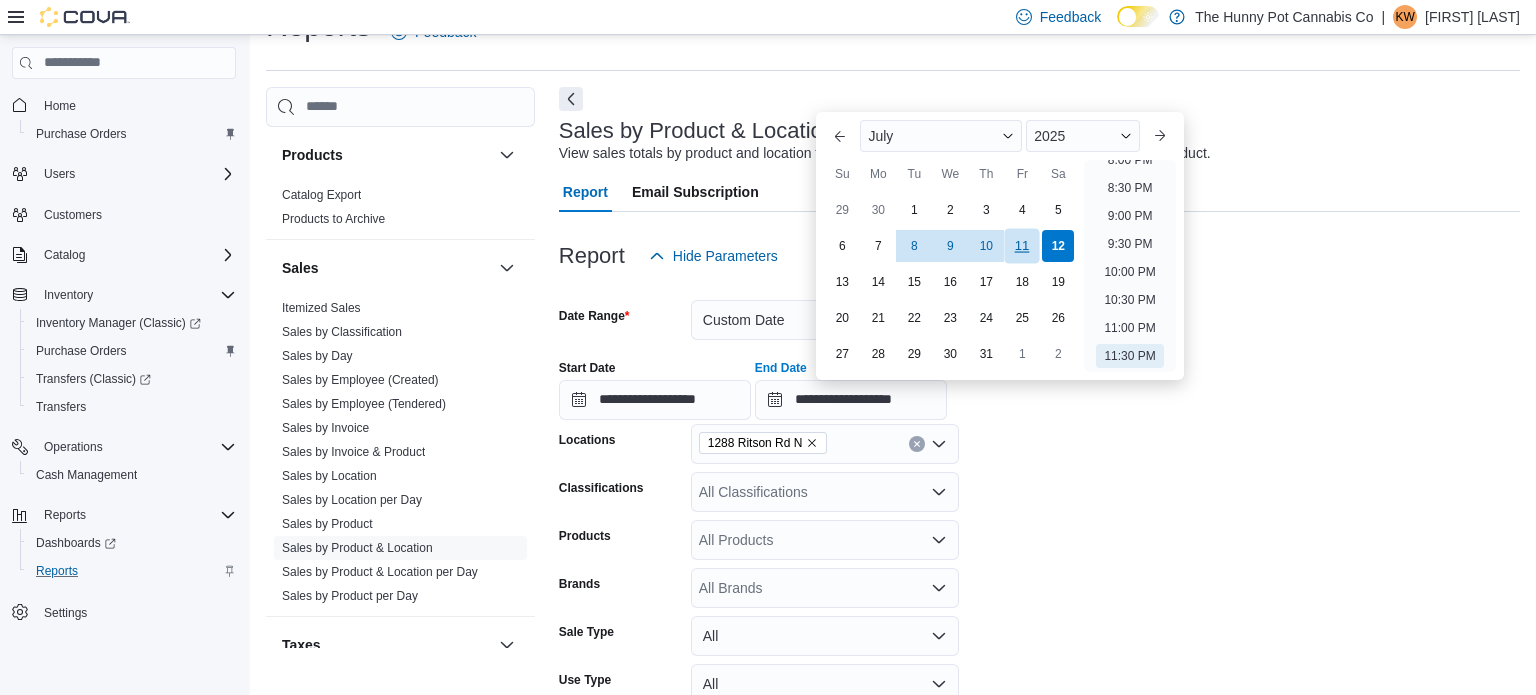 click on "11" at bounding box center (1022, 245) 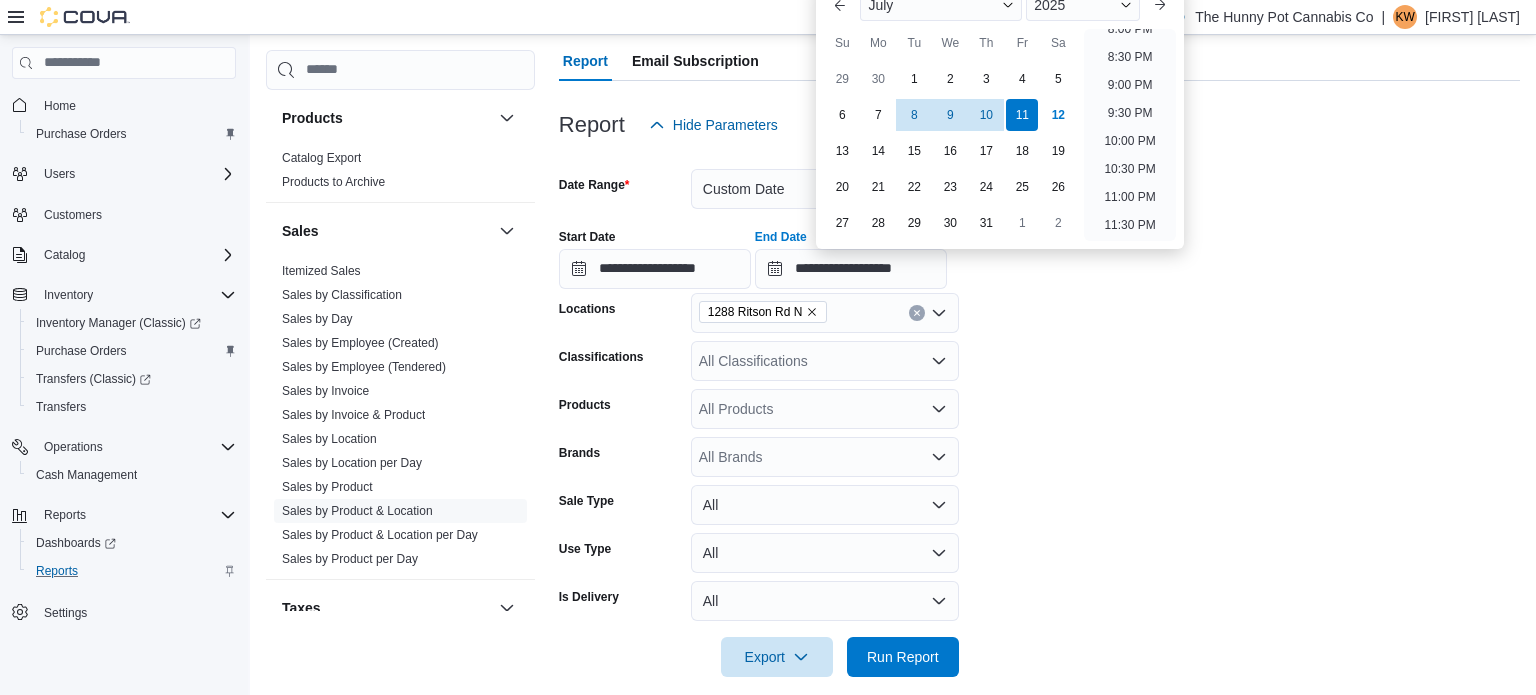 scroll, scrollTop: 160, scrollLeft: 0, axis: vertical 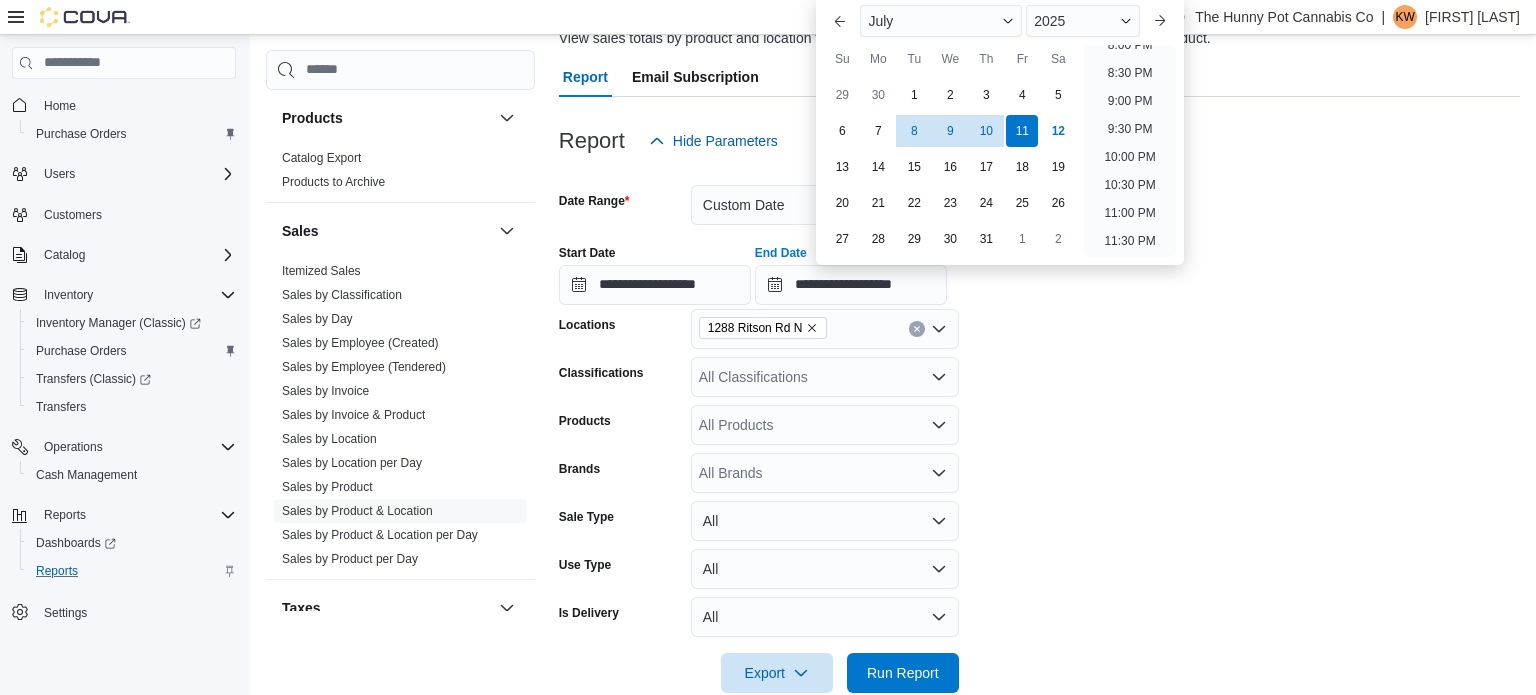 click on "All Products" at bounding box center (825, 425) 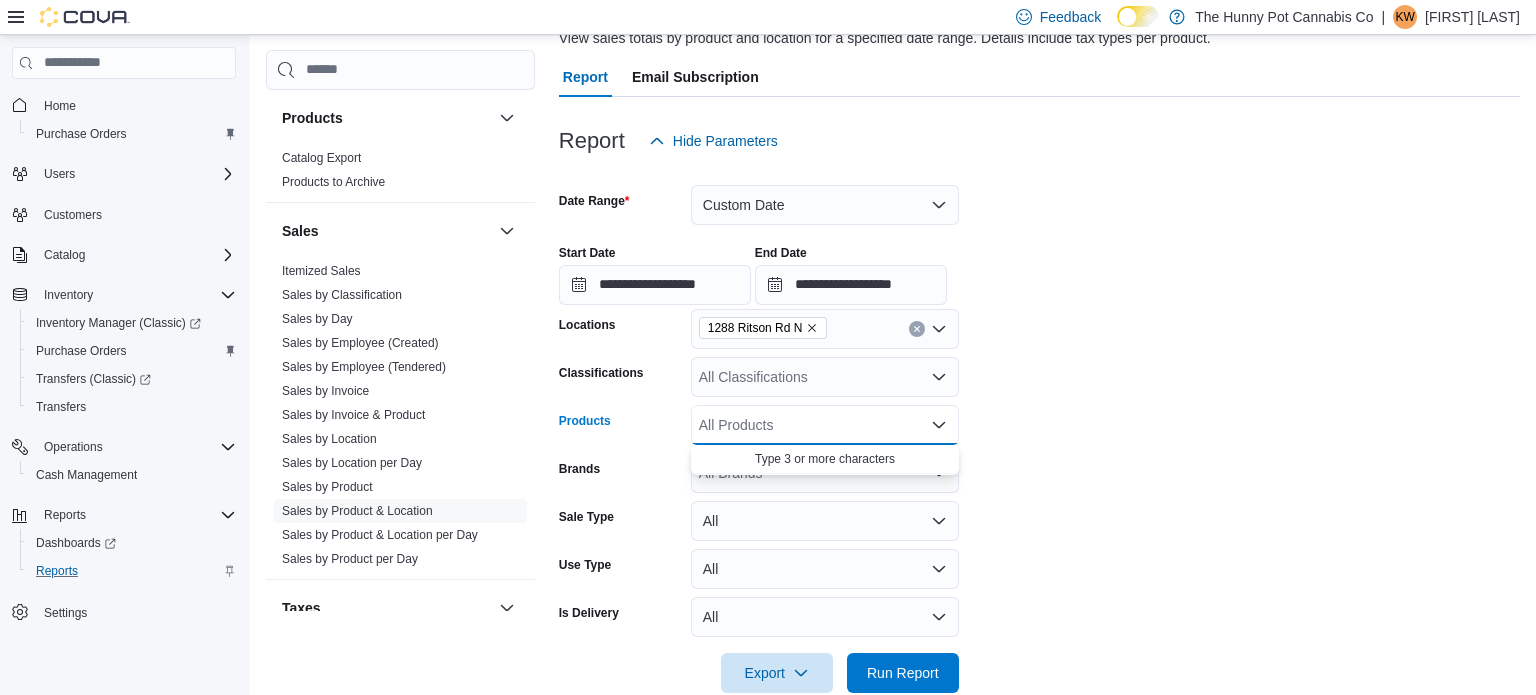 paste on "********" 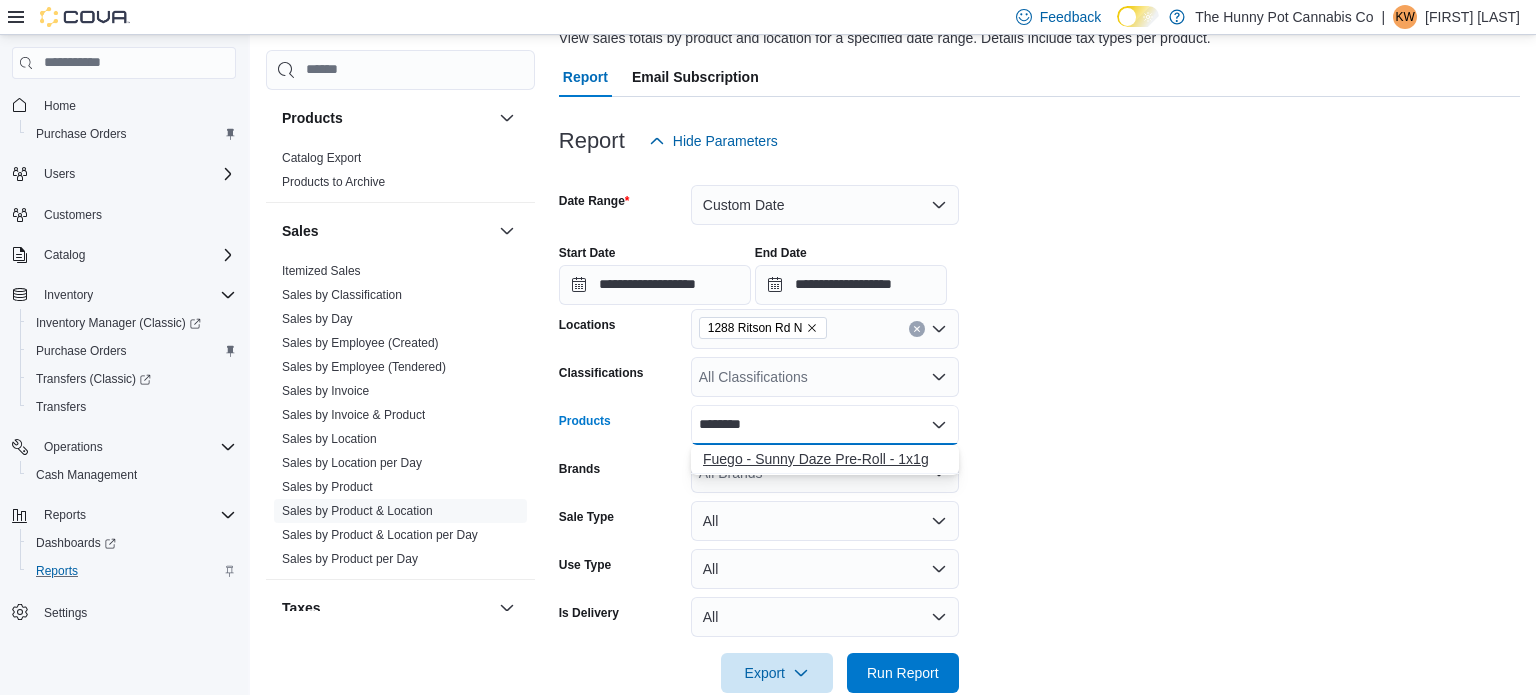 type on "********" 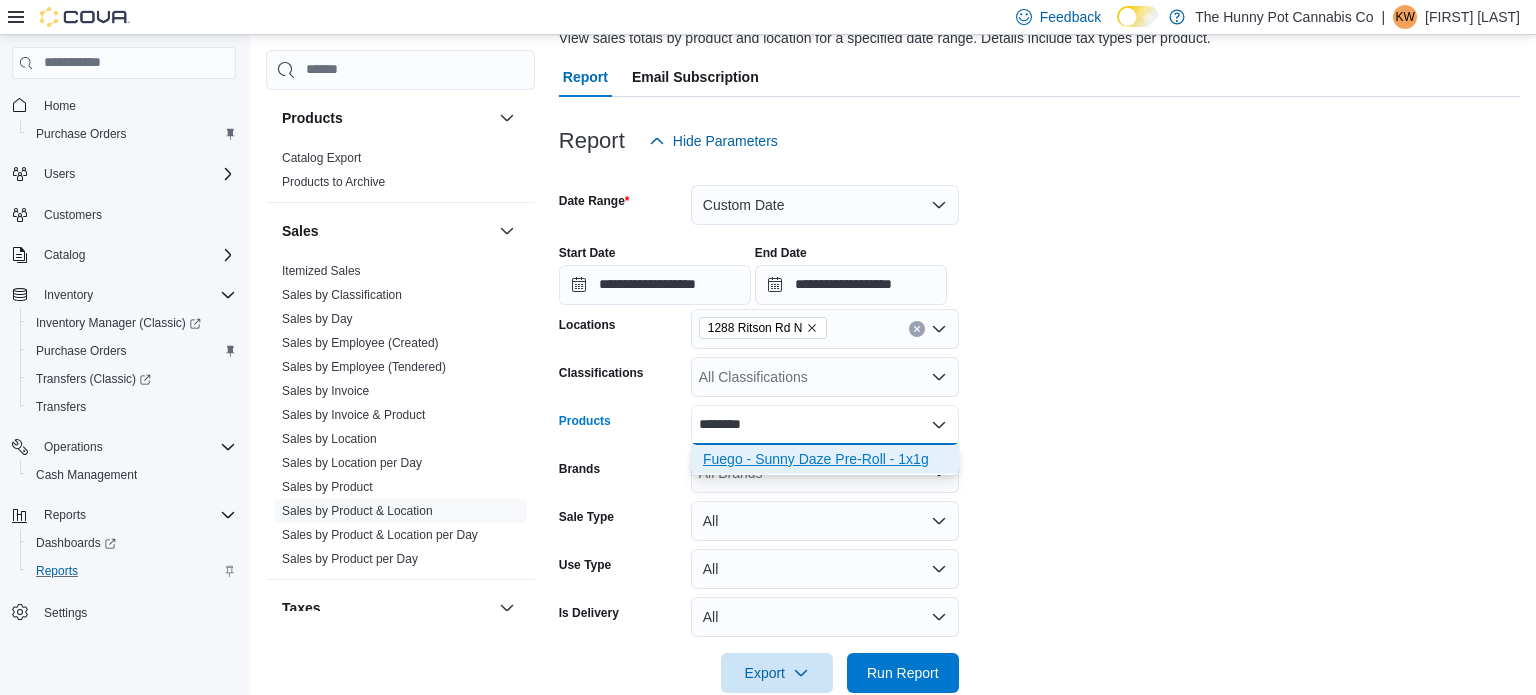 click on "Fuego - Sunny Daze Pre-Roll - 1x1g" at bounding box center [825, 459] 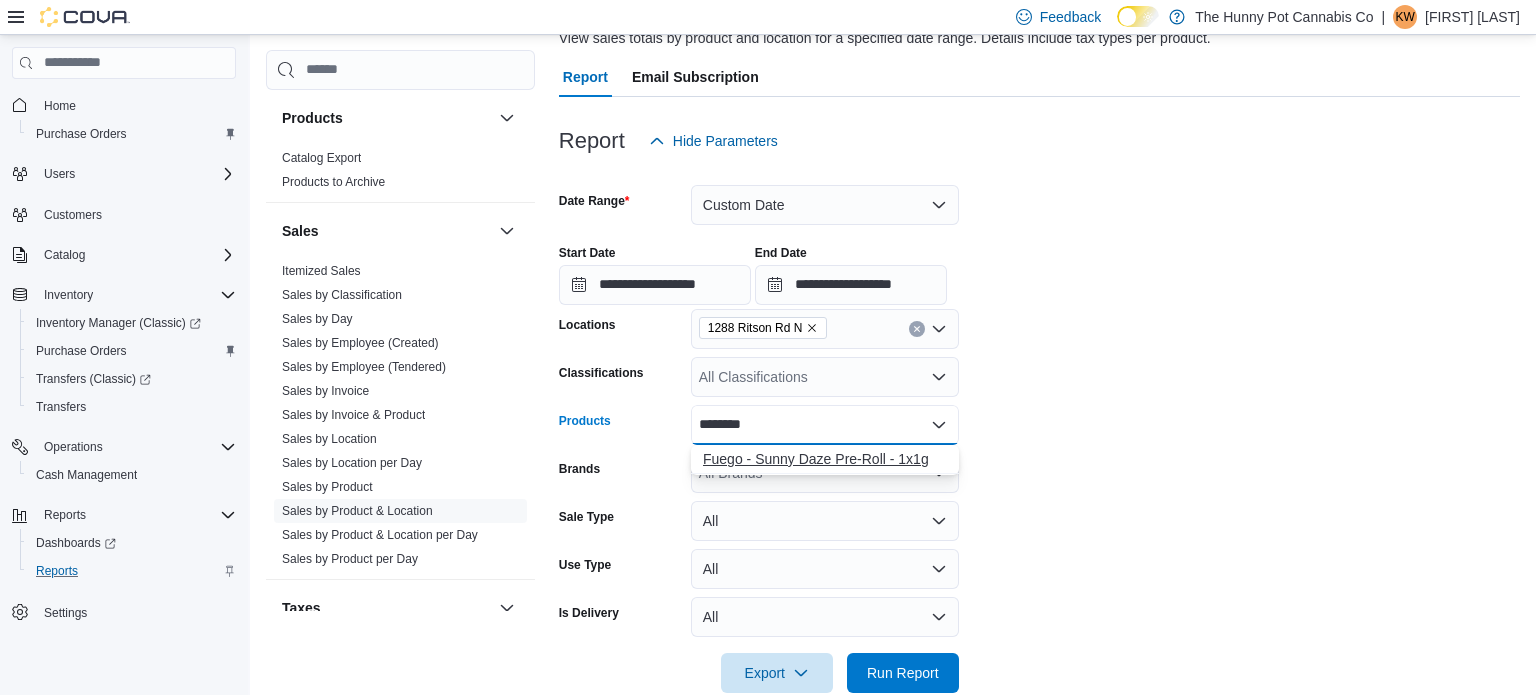 type 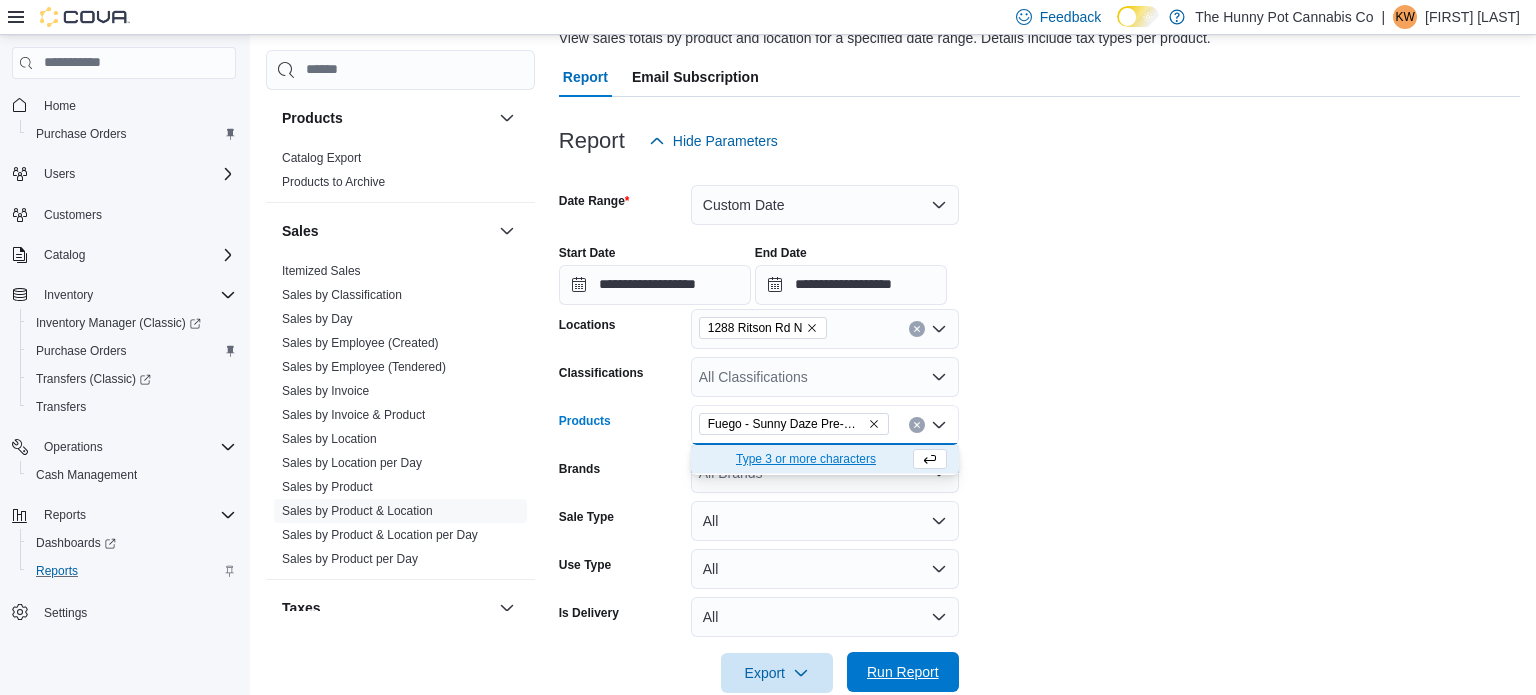click on "Run Report" at bounding box center (903, 672) 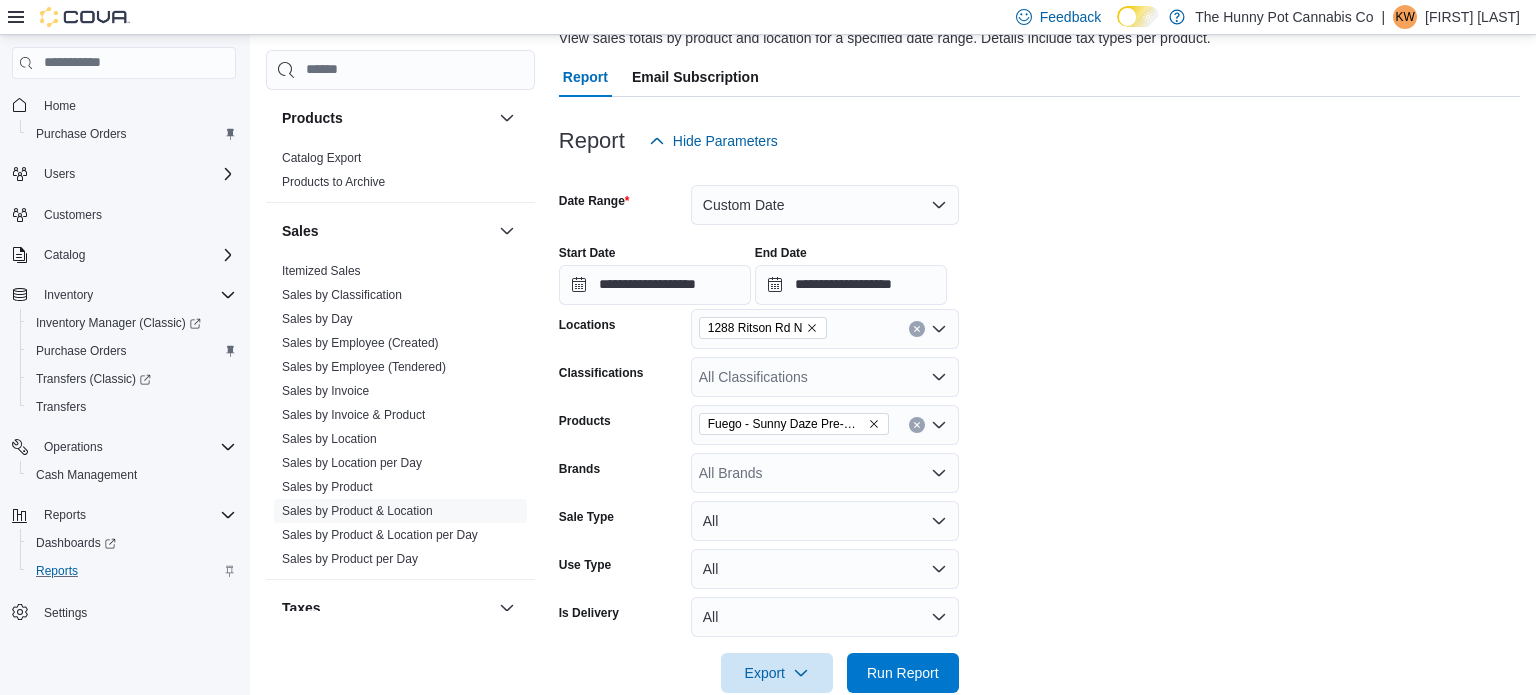 scroll, scrollTop: 777, scrollLeft: 0, axis: vertical 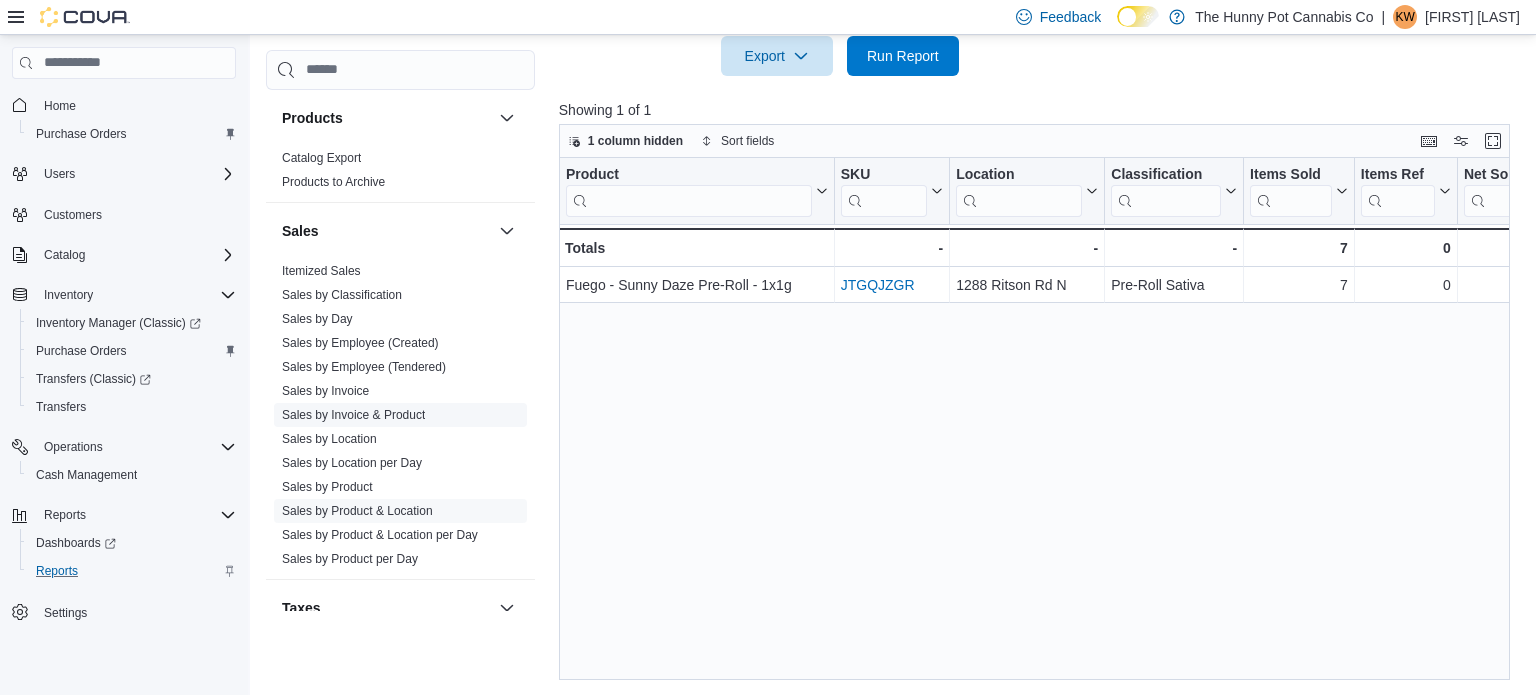 click on "Sales by Invoice & Product" at bounding box center (353, 415) 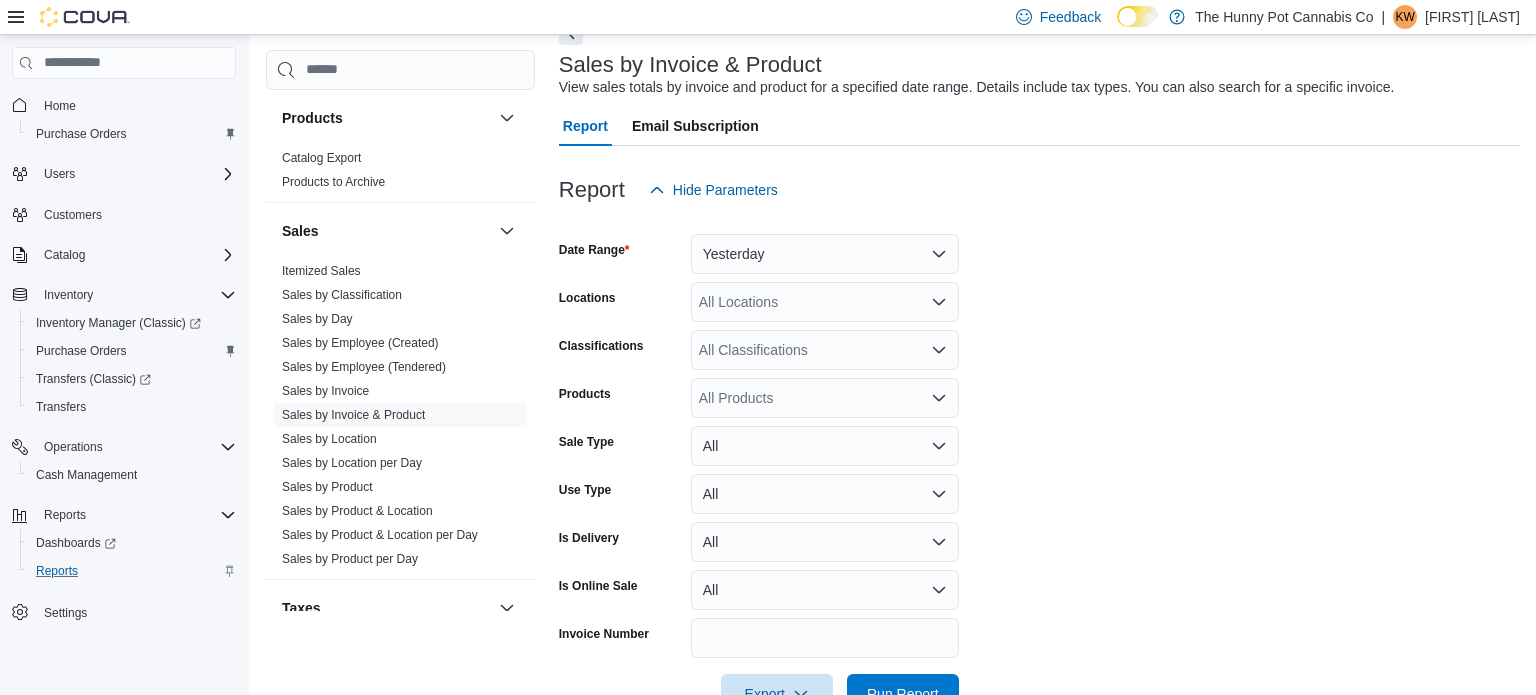 scroll, scrollTop: 45, scrollLeft: 0, axis: vertical 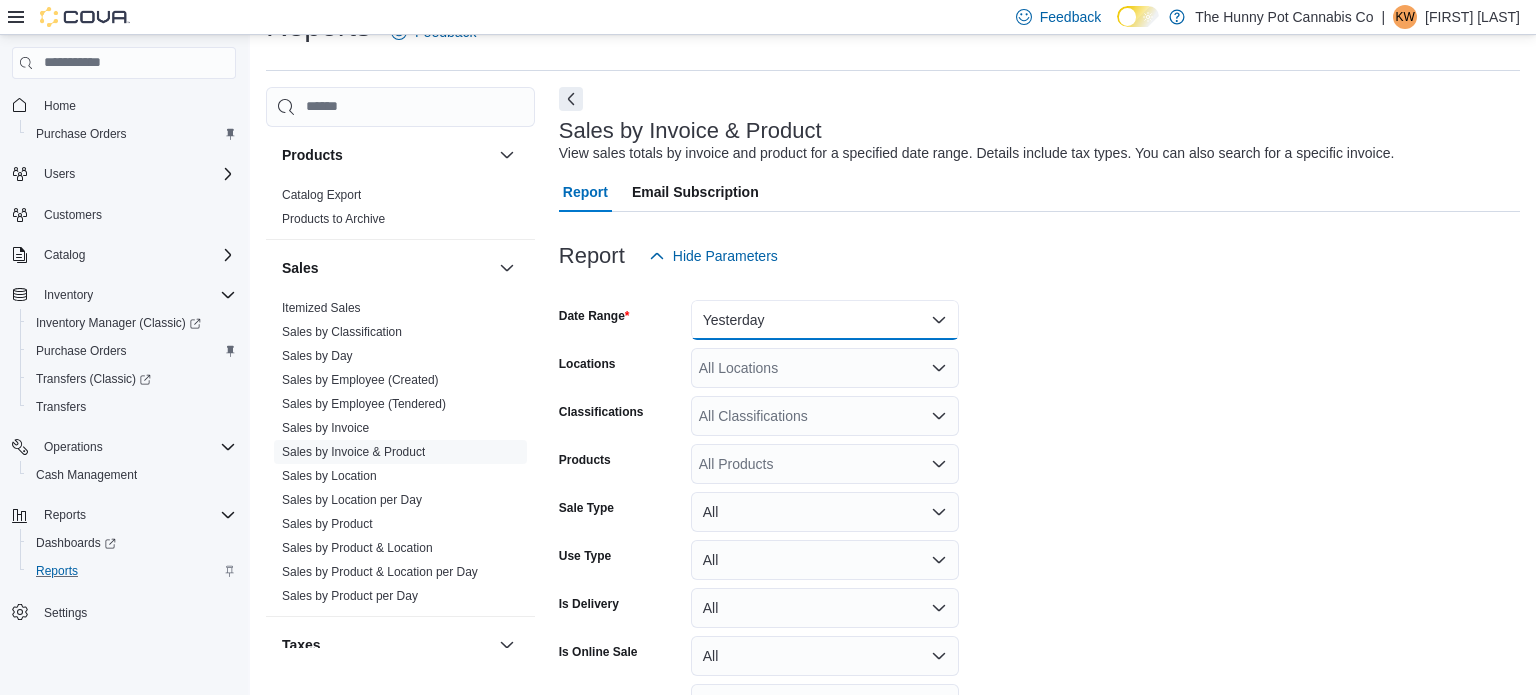 click on "Yesterday" at bounding box center [825, 320] 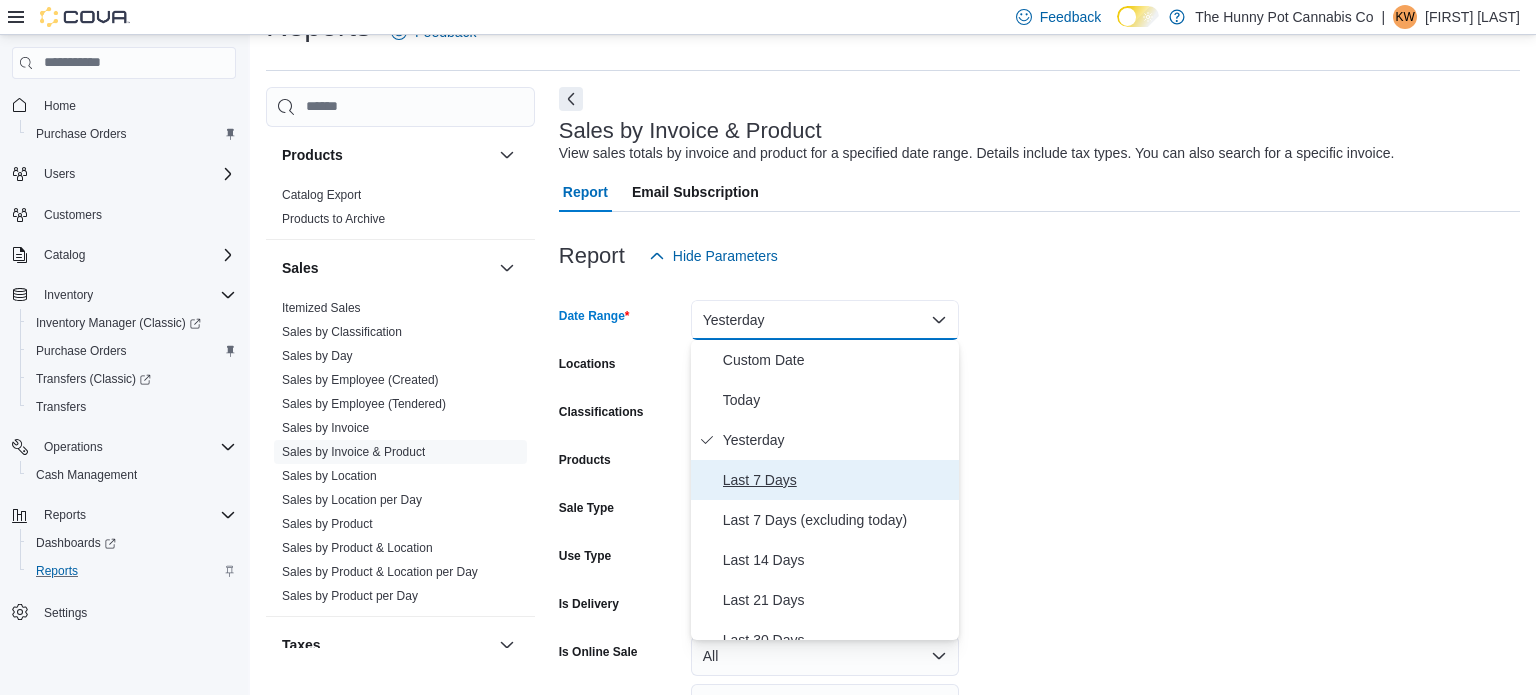 click on "Last 7 Days" at bounding box center (837, 480) 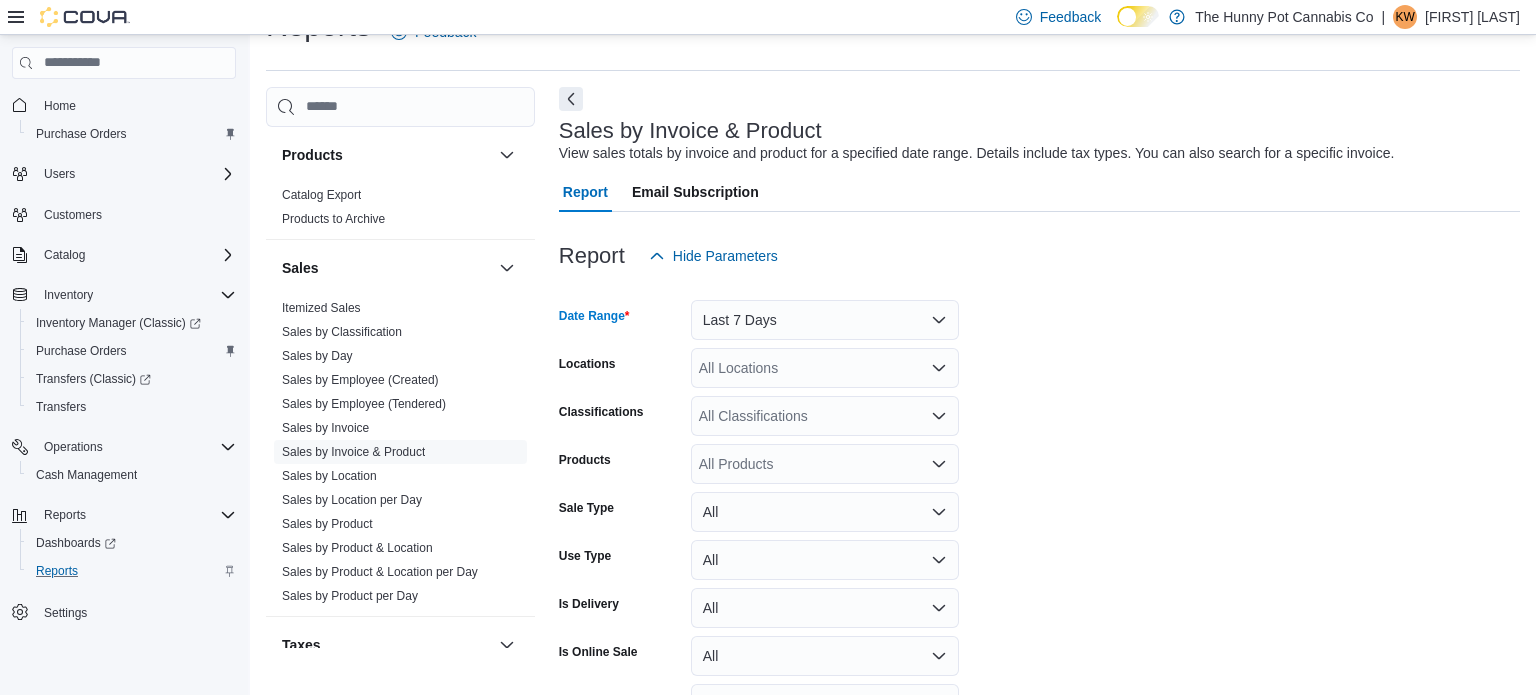 click on "All Locations" at bounding box center (825, 368) 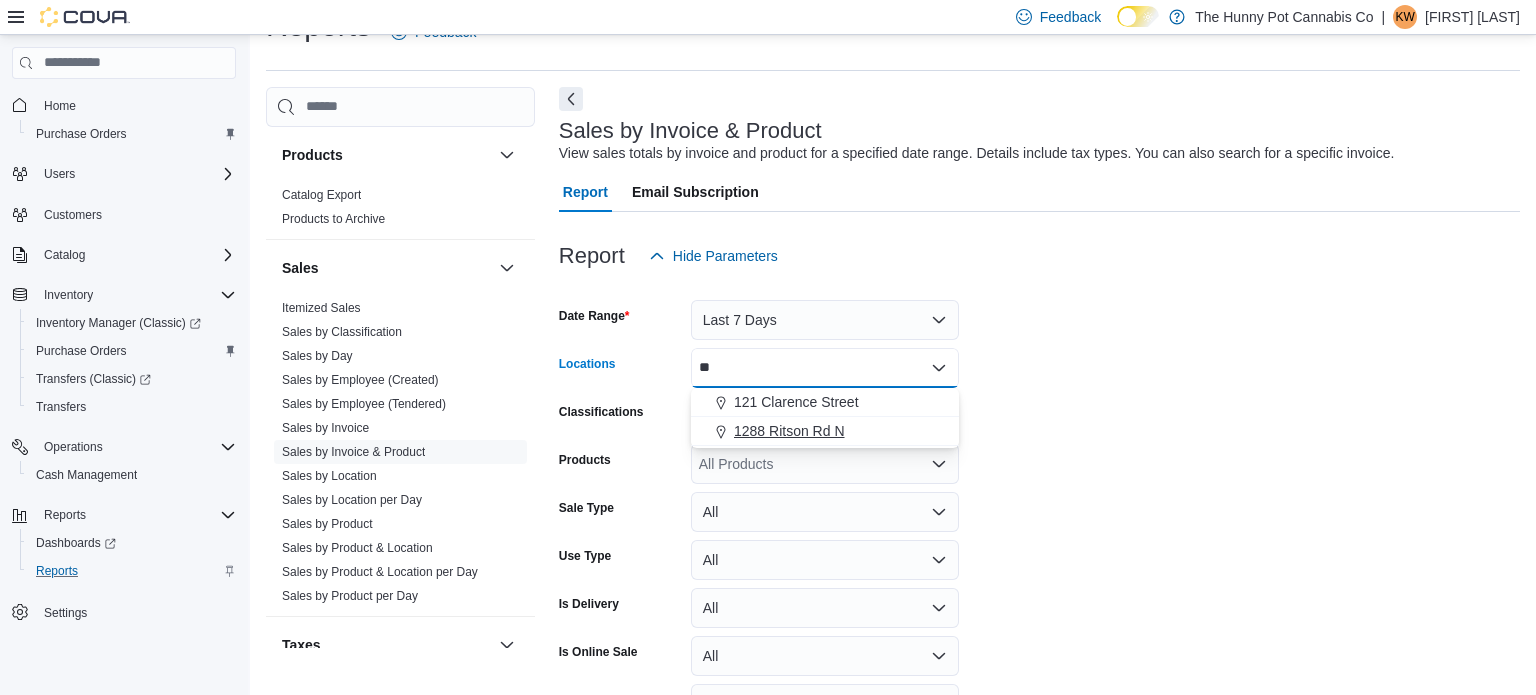 type on "**" 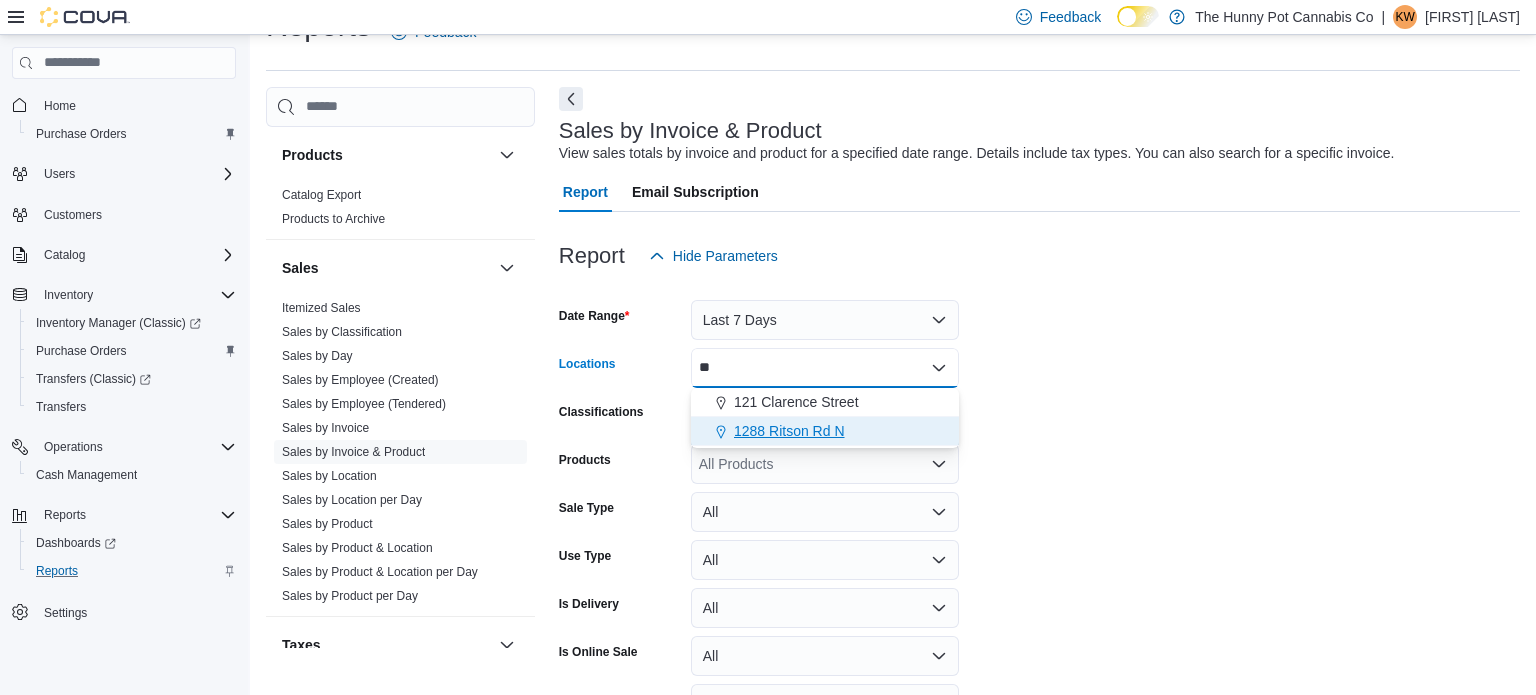 click on "1288 Ritson Rd N" at bounding box center [789, 431] 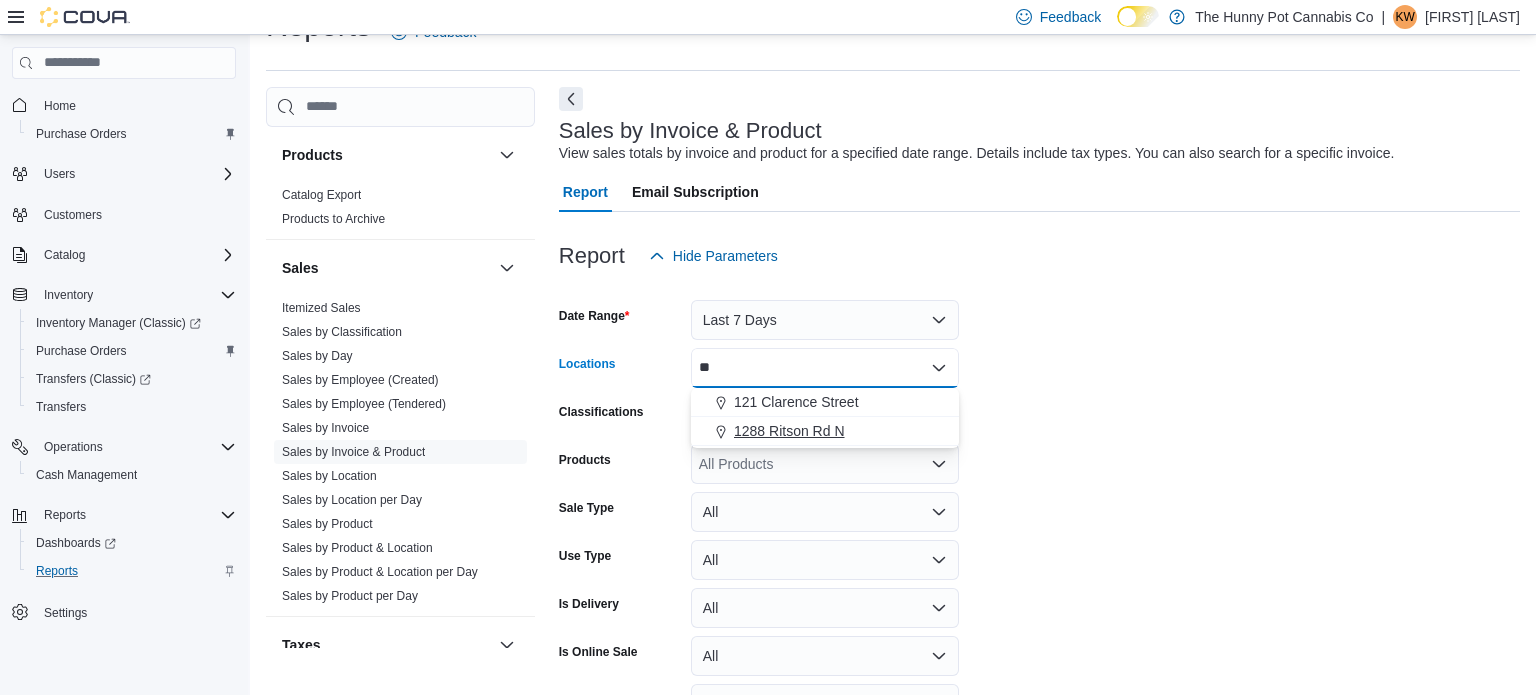 type 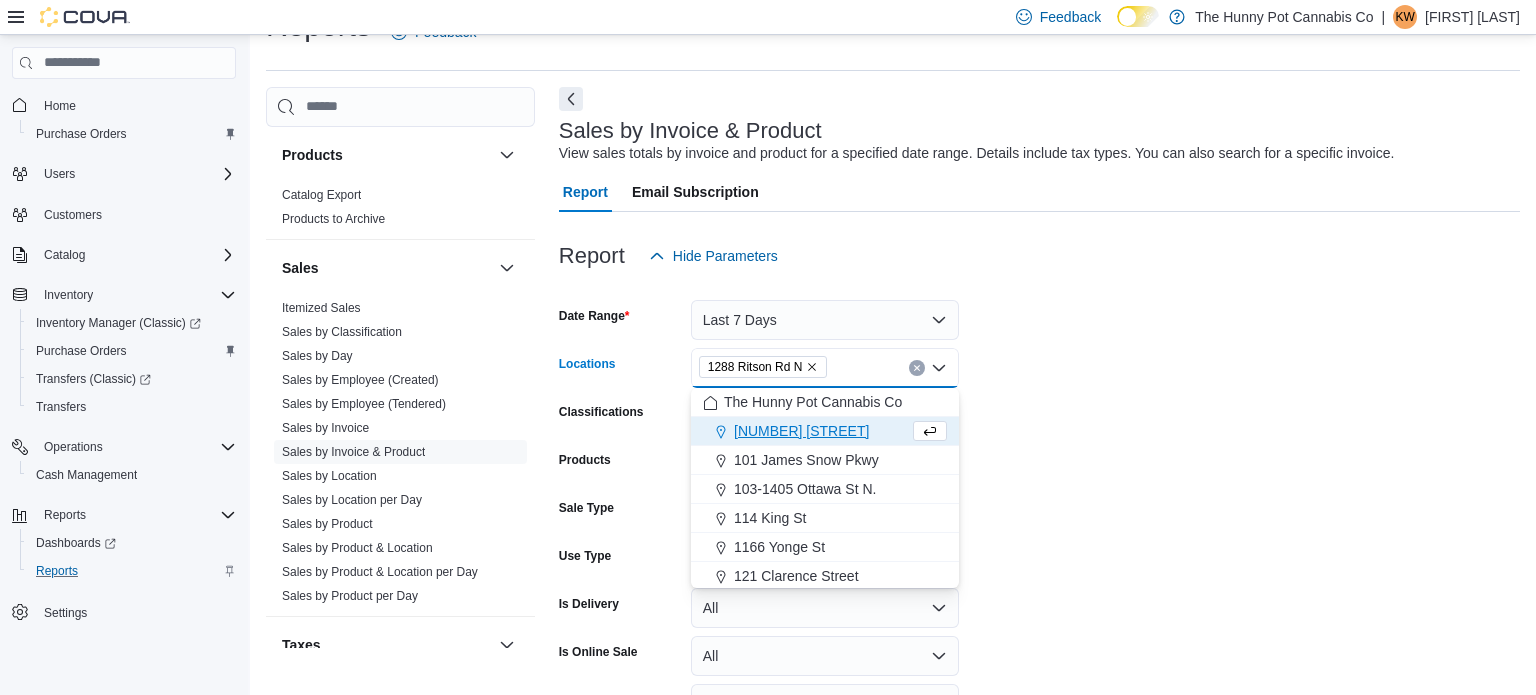 click on "Date Range Last 7 Days Locations [NUMBER] [STREET] N Combo box. Selected. [NUMBER] [STREET] N. Press Backspace to delete [NUMBER] [STREET] N. Combo box input. All Locations. Type some text or, to display a list of choices, press Down Arrow. To exit the list of choices, press Escape. Classifications All Classifications Products All Products Sale Type All Use Type All Is Delivery All Is Online Sale All Invoice Number Export  Run Report" at bounding box center (1039, 528) 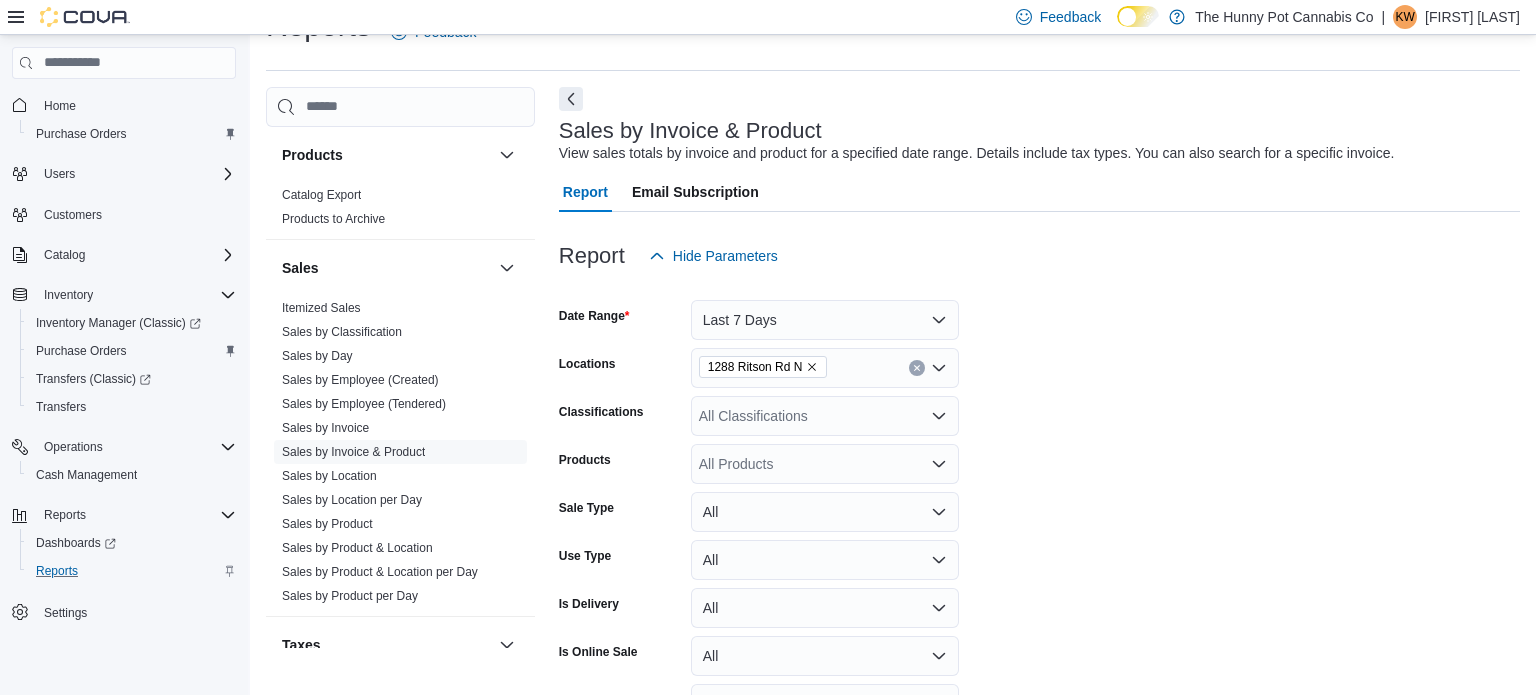 click on "All Products" at bounding box center [825, 464] 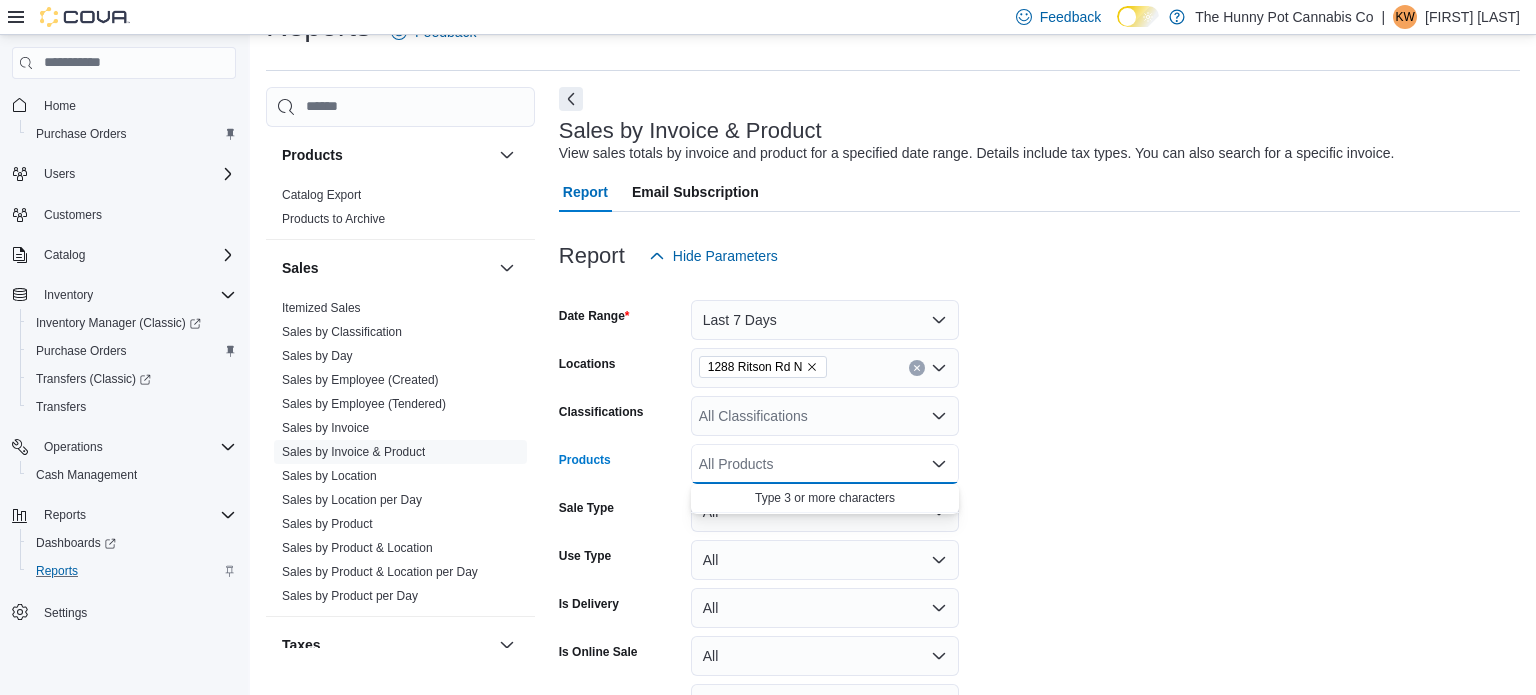 paste on "********" 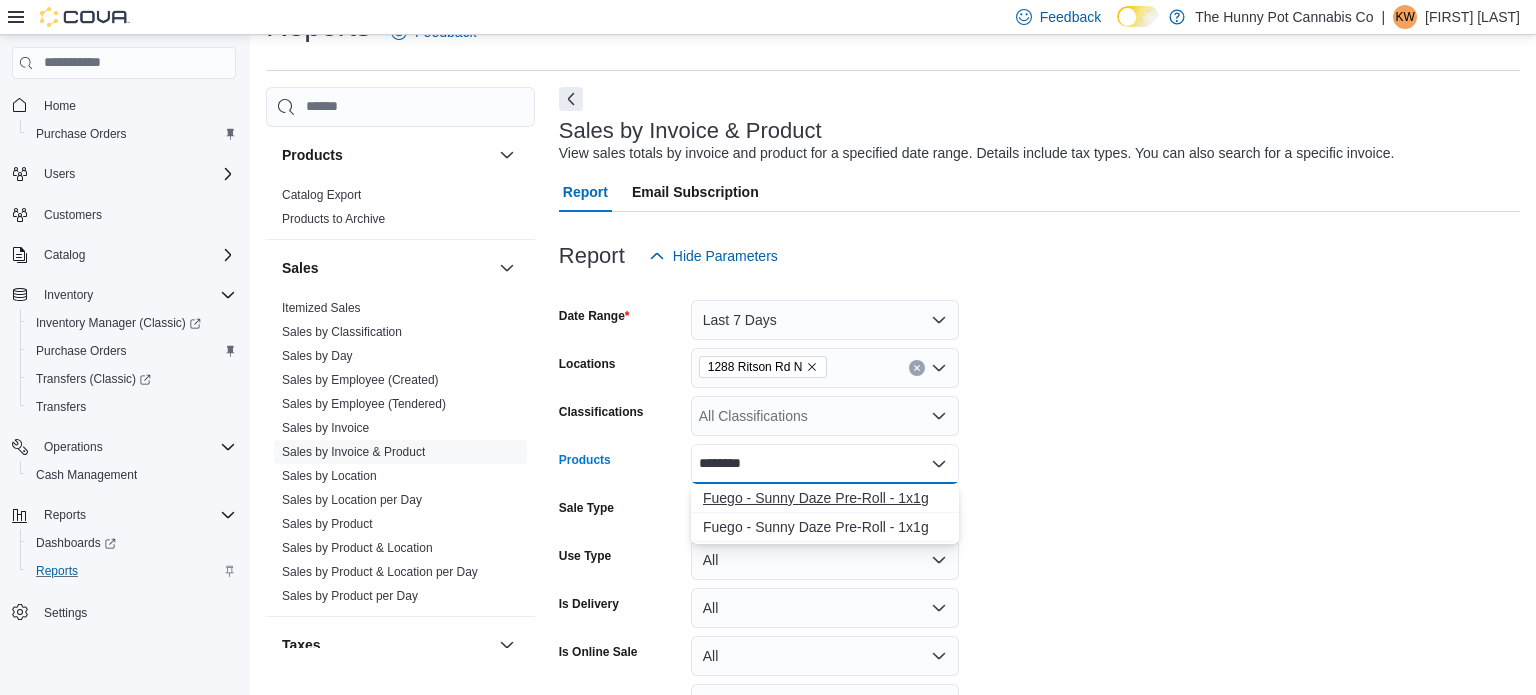 type on "********" 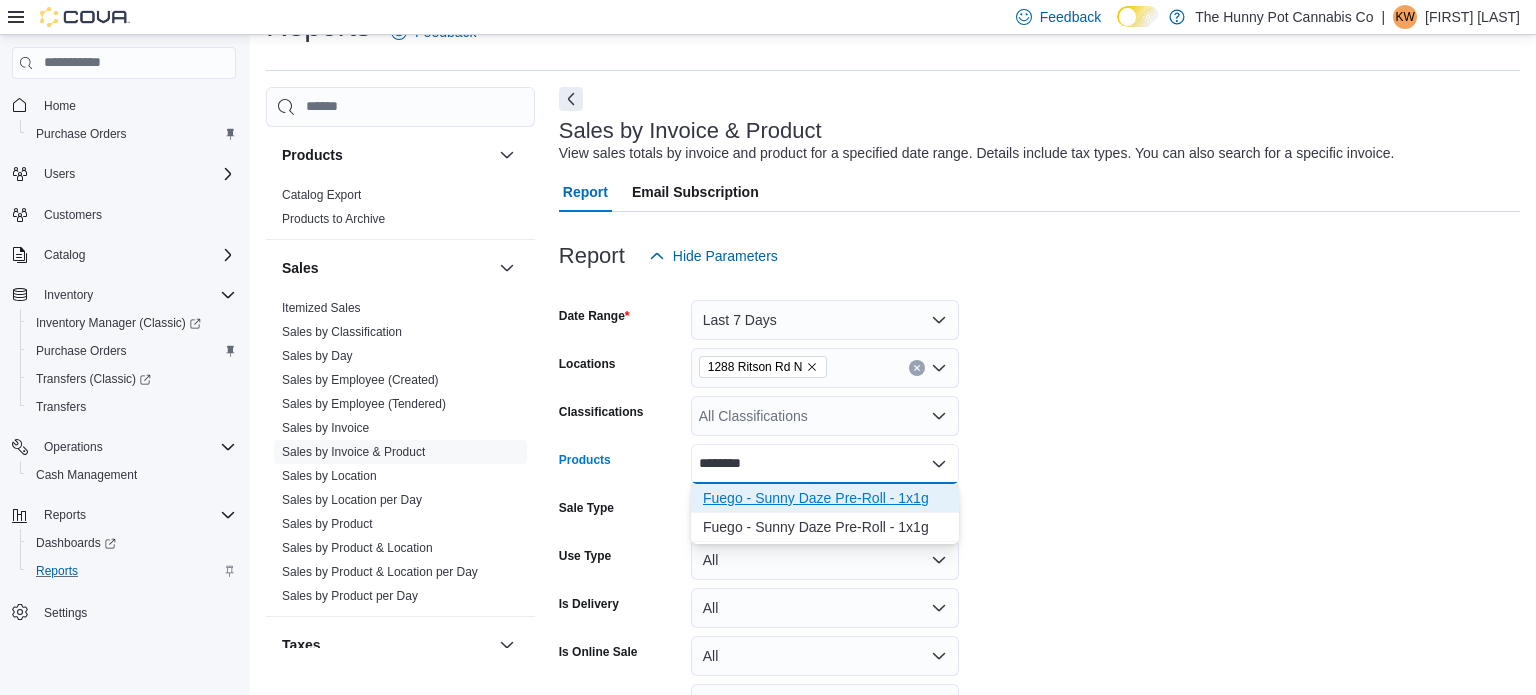 click on "Fuego - Sunny Daze Pre-Roll - 1x1g" at bounding box center (825, 498) 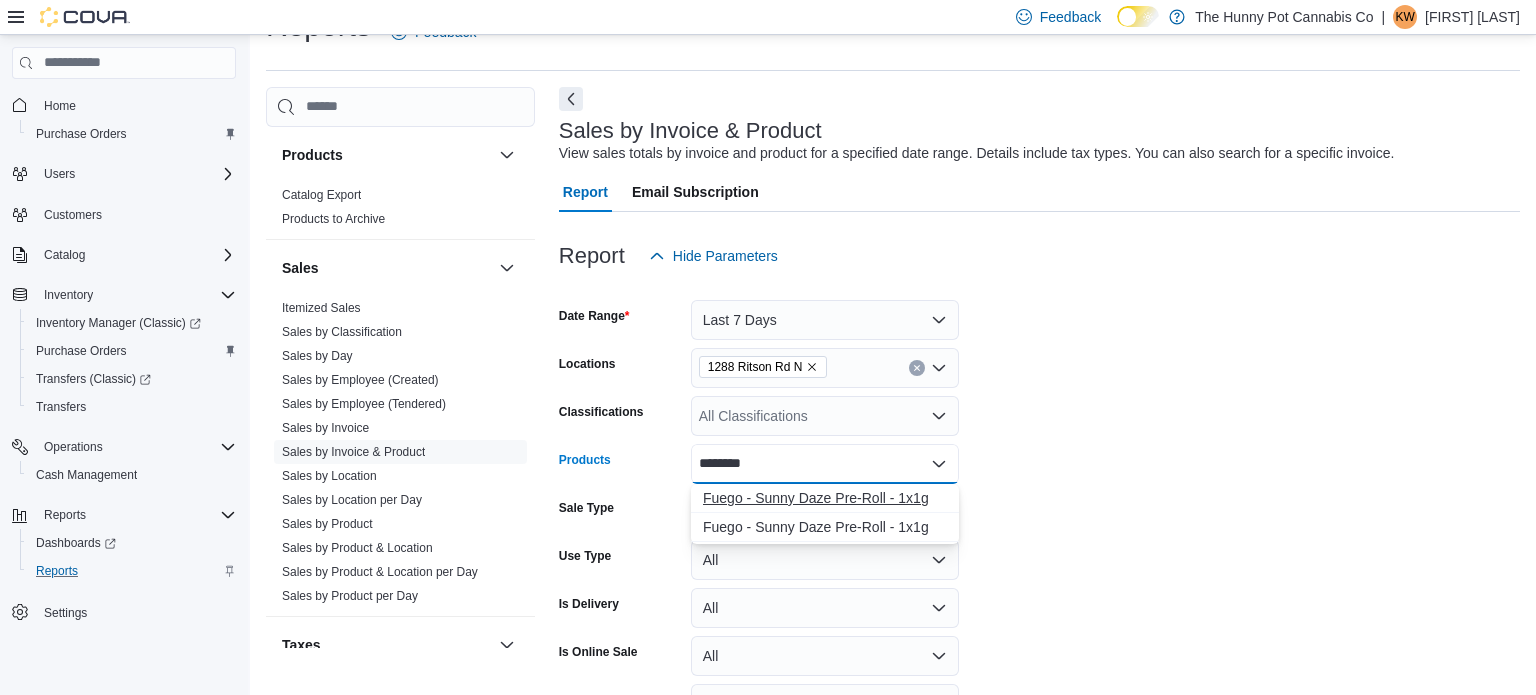type 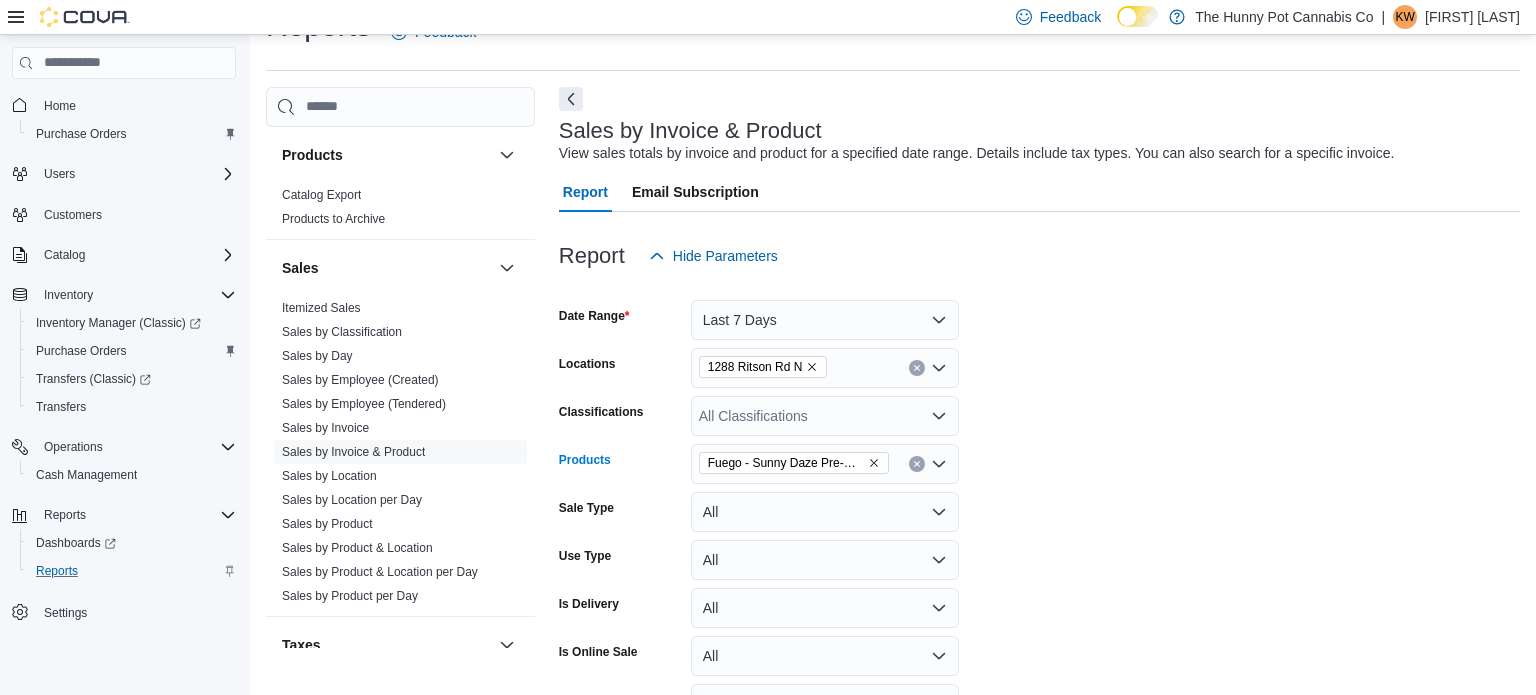 scroll, scrollTop: 169, scrollLeft: 0, axis: vertical 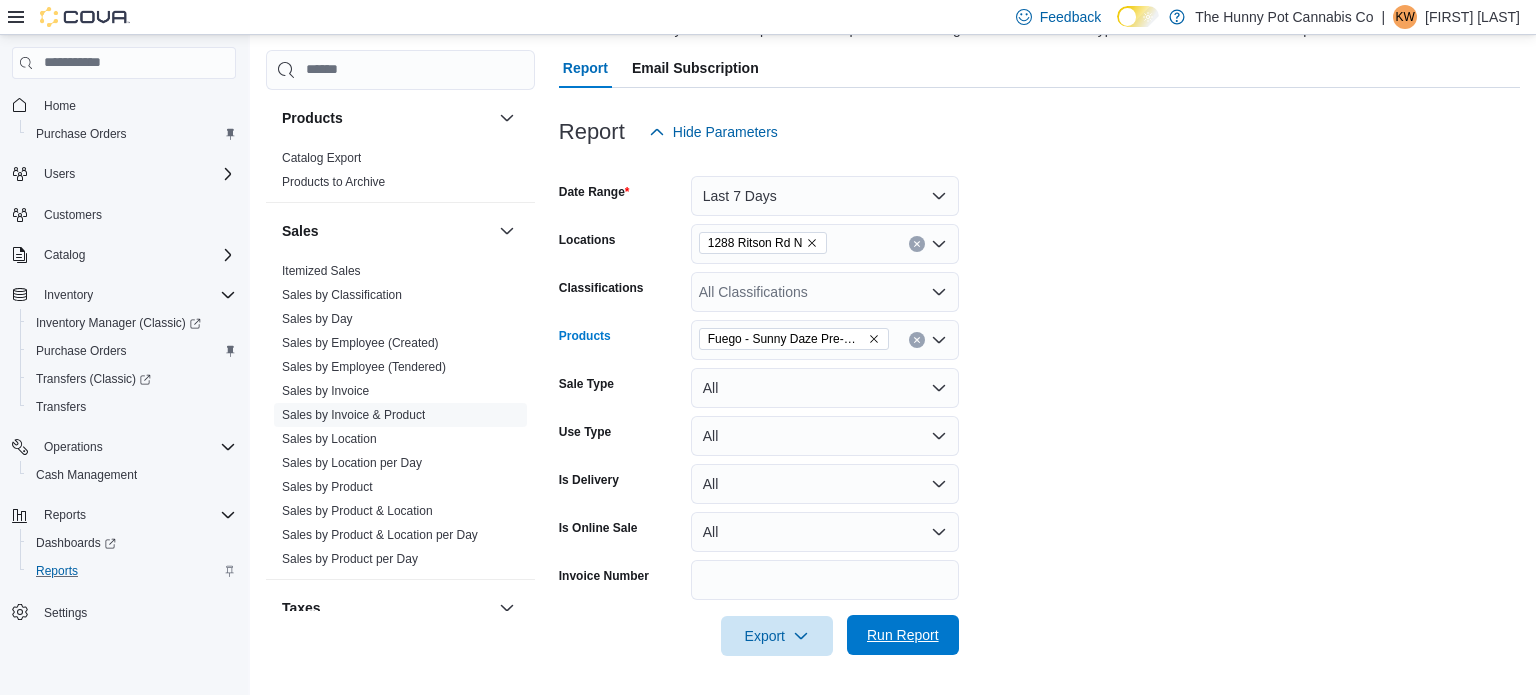 click on "Run Report" at bounding box center [903, 635] 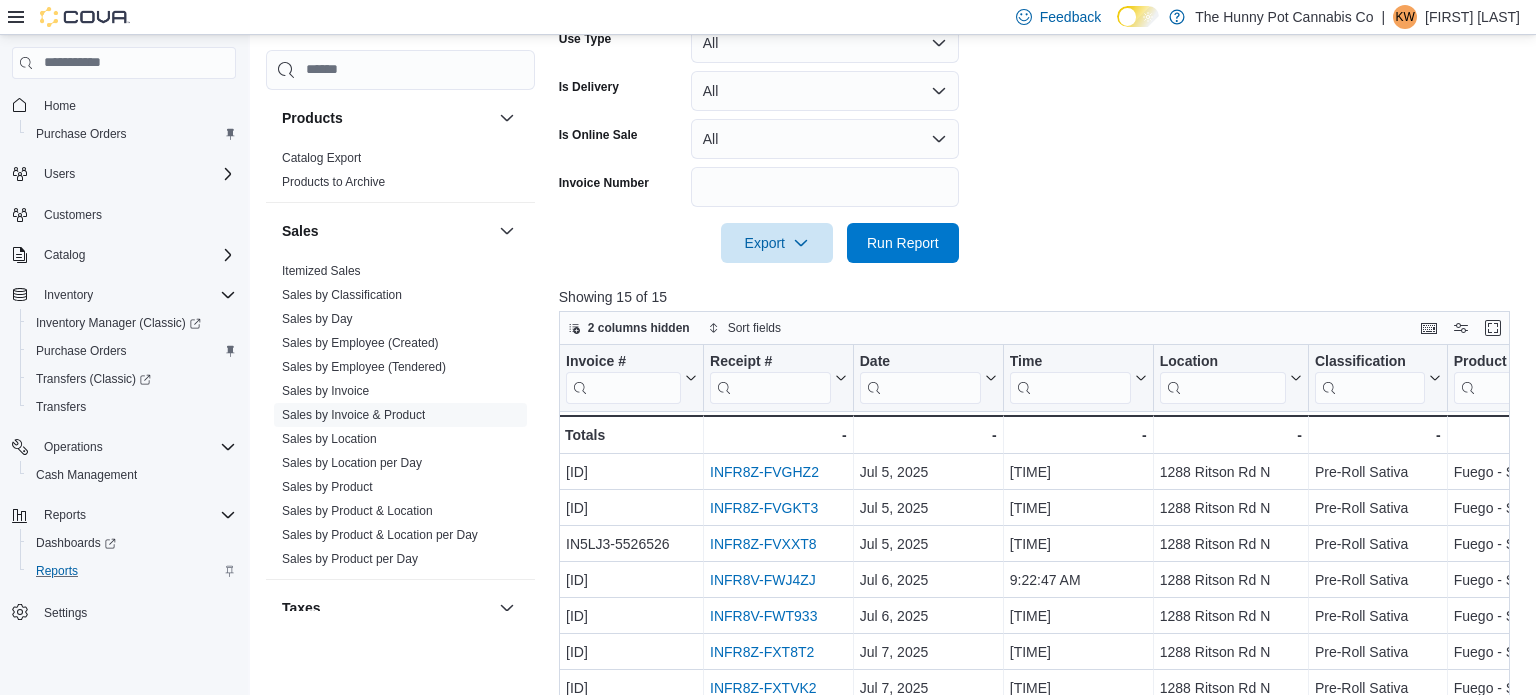scroll, scrollTop: 560, scrollLeft: 0, axis: vertical 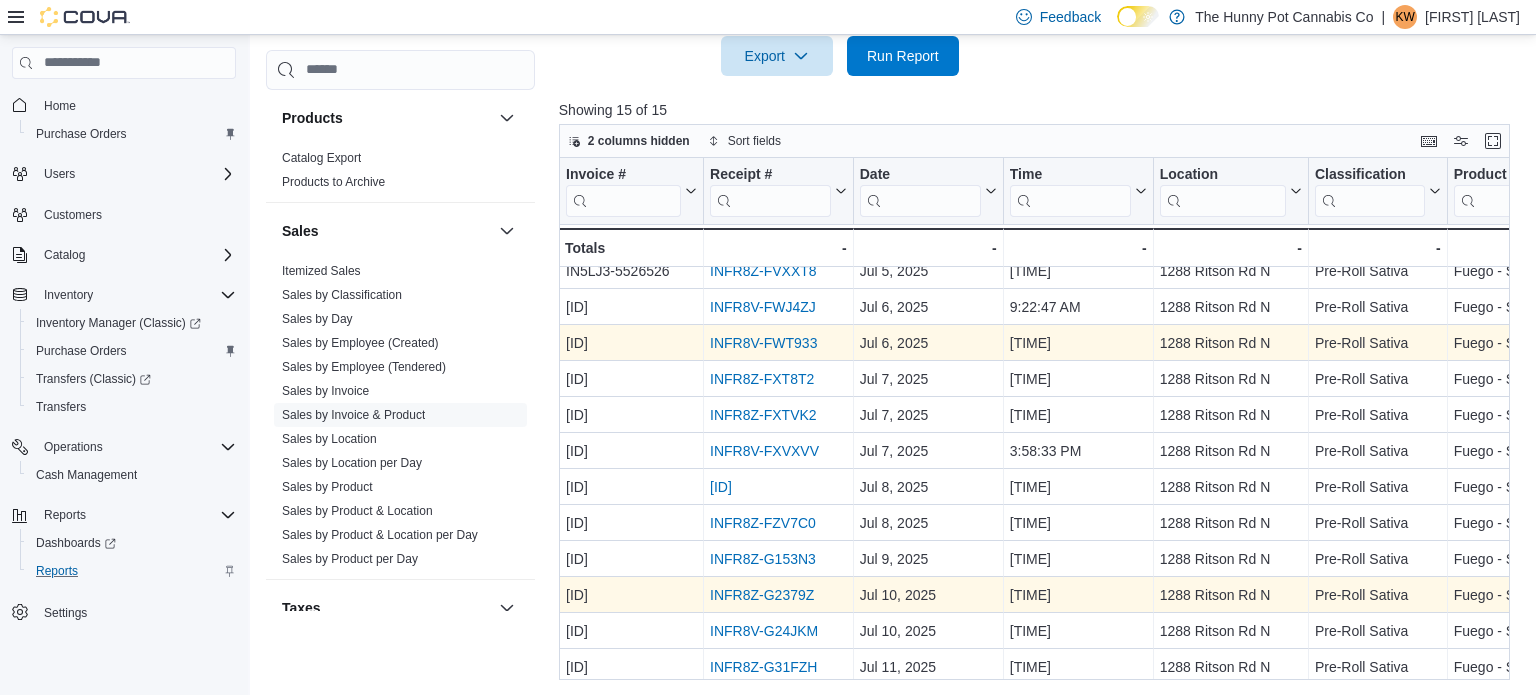 click on "INFR8Z-G2379Z" at bounding box center (762, 595) 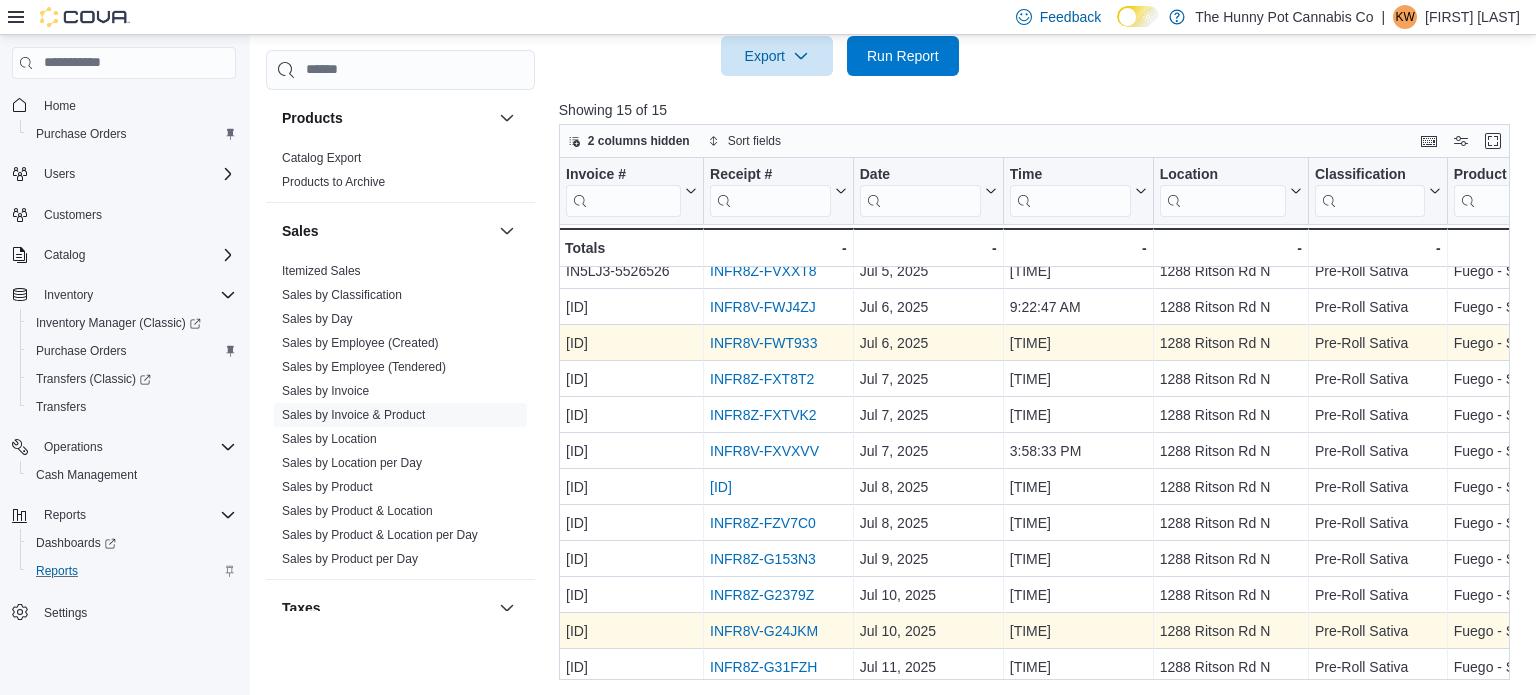 click on "INFR8V-G24JKM" at bounding box center [764, 631] 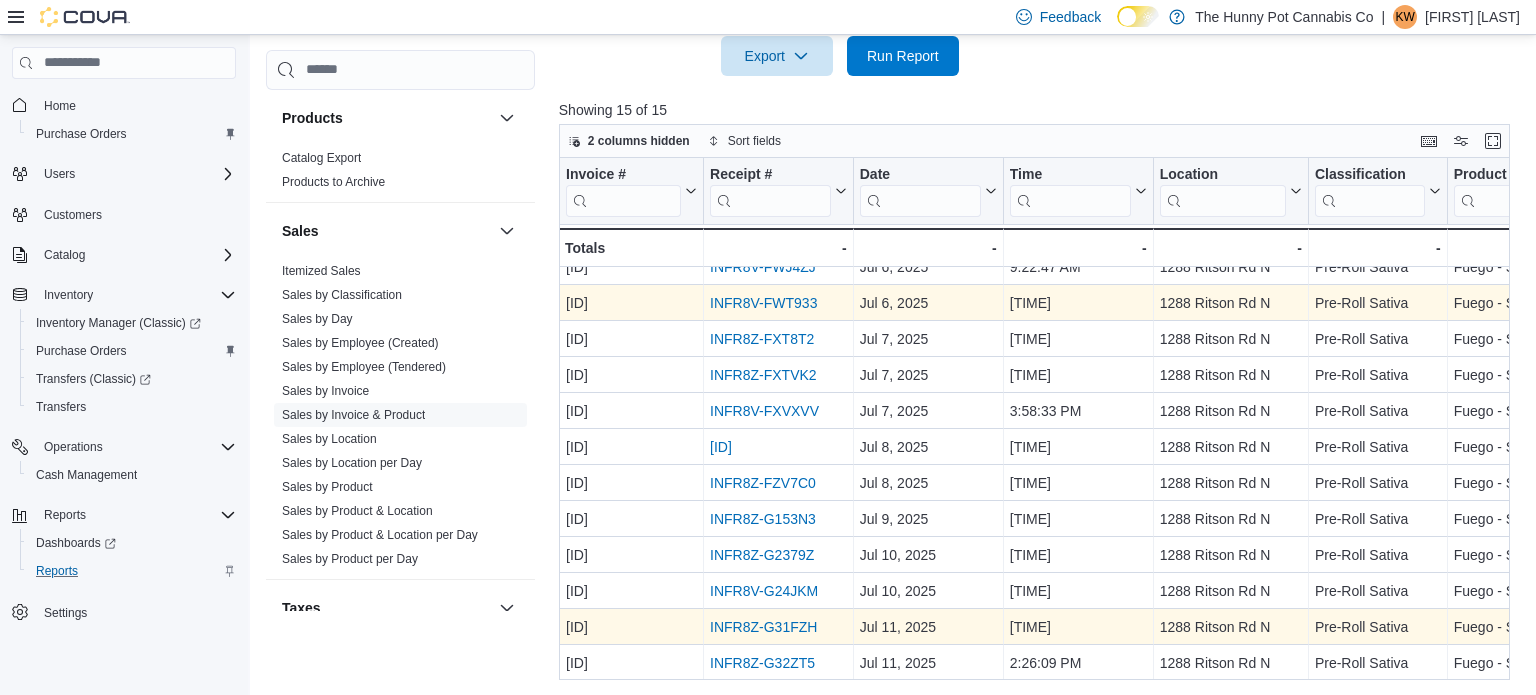 scroll, scrollTop: 125, scrollLeft: 0, axis: vertical 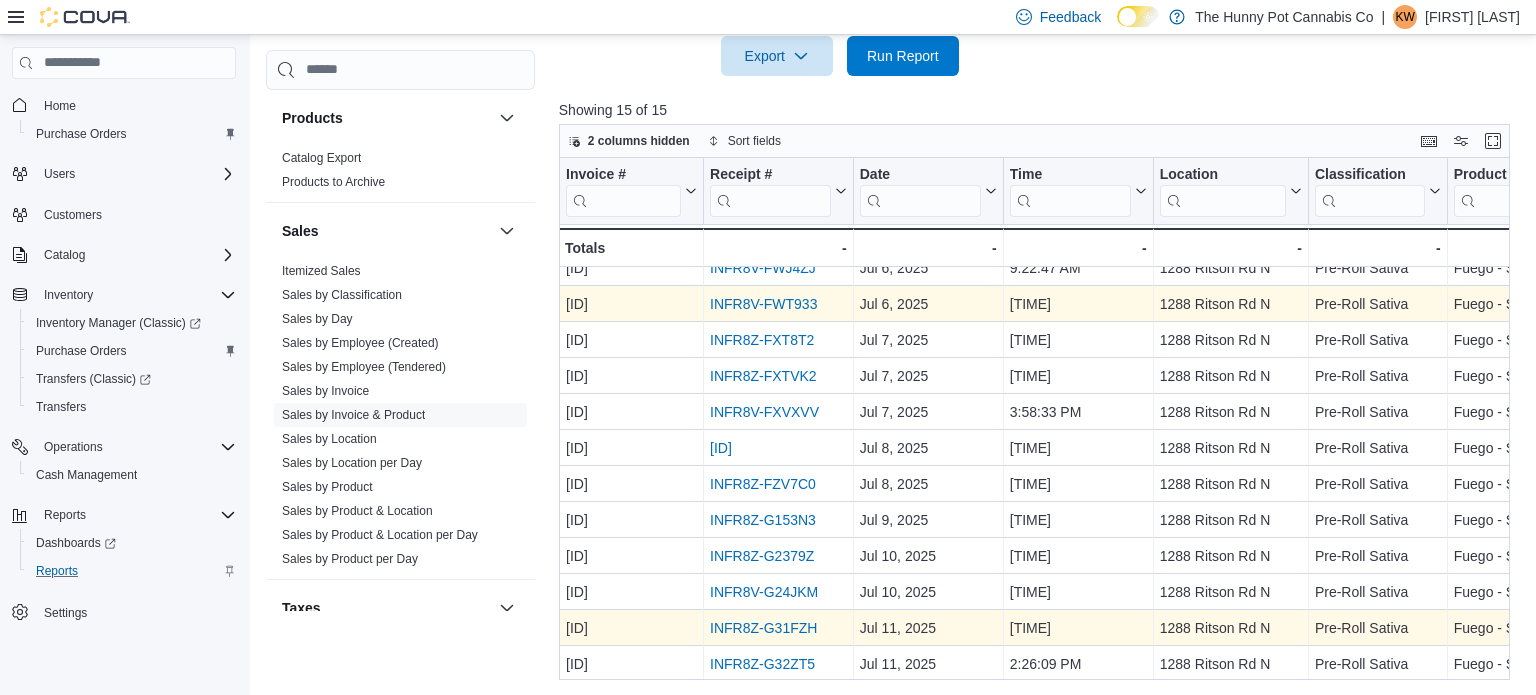 click on "INFR8Z-G31FZH" at bounding box center (763, 628) 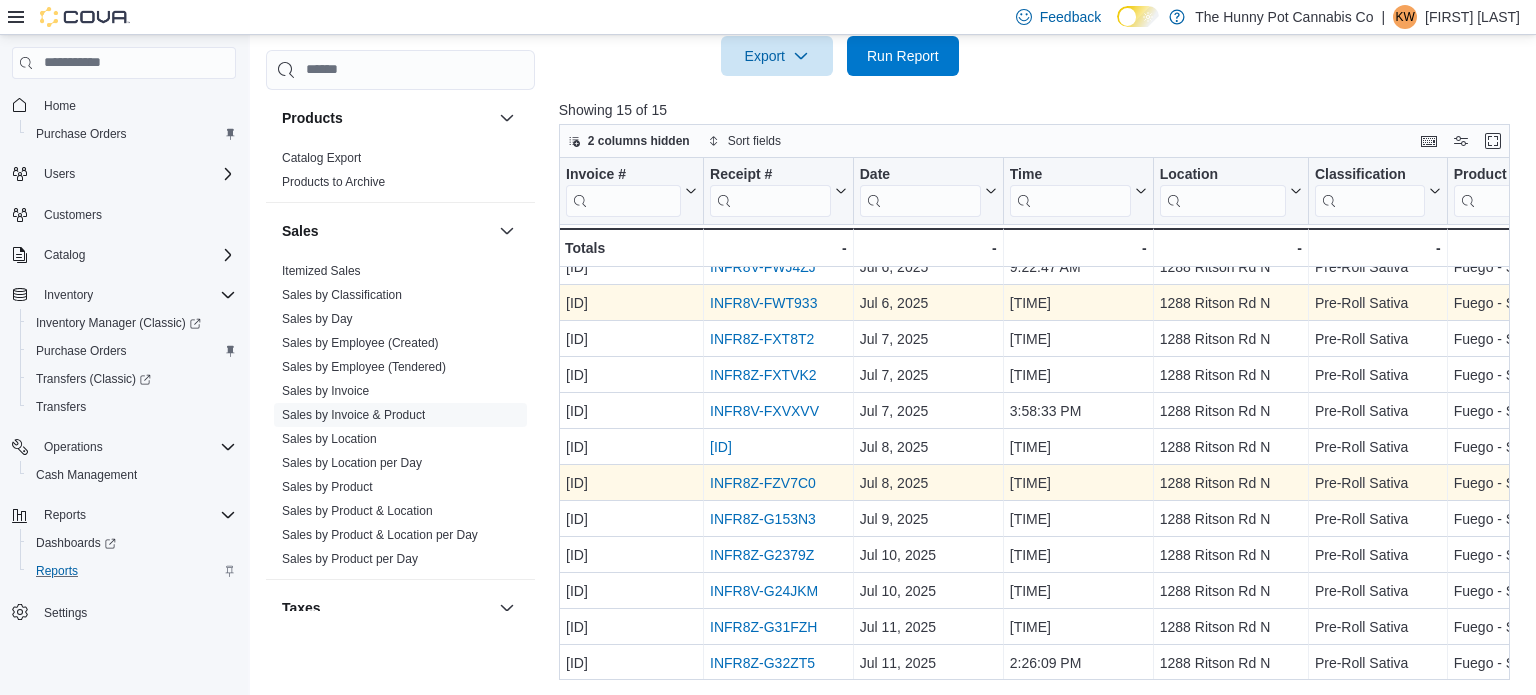 scroll, scrollTop: 126, scrollLeft: 0, axis: vertical 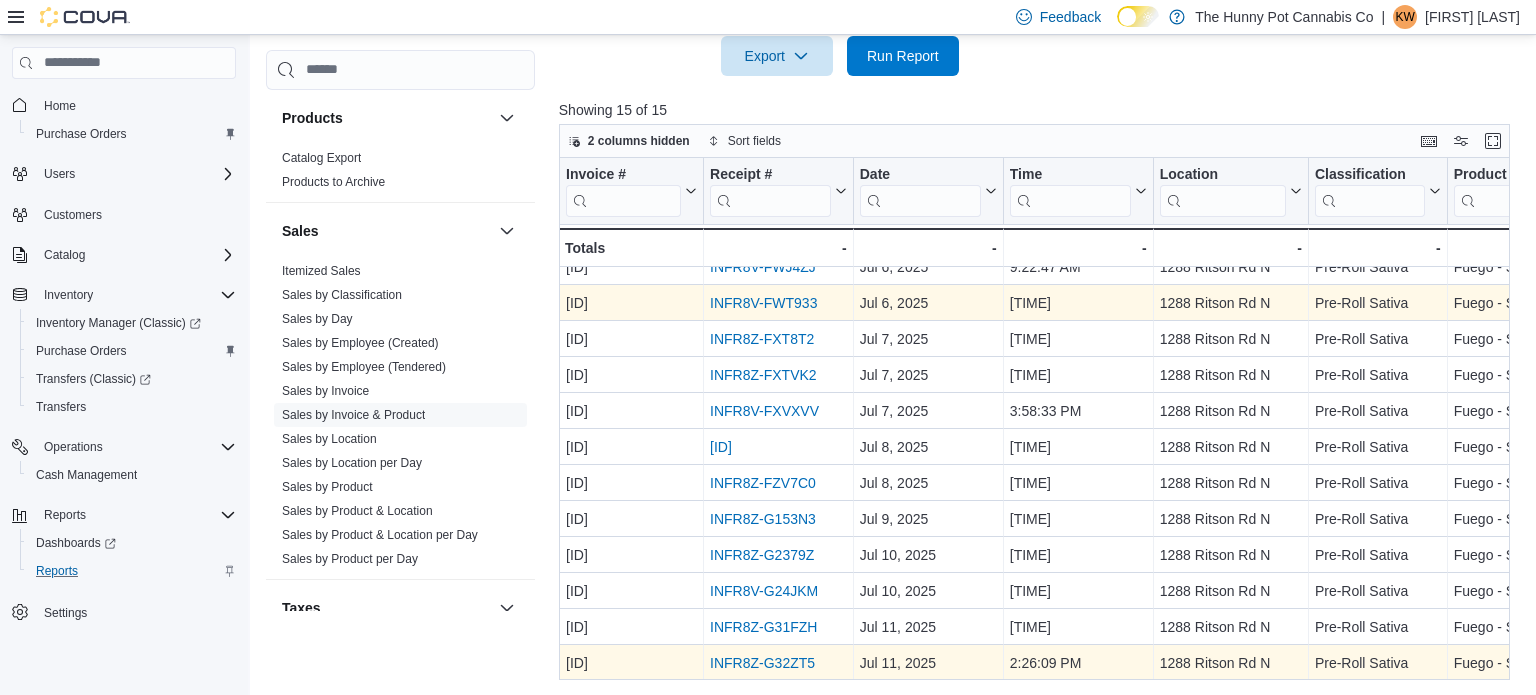 click on "INFR8Z-G32ZT5" at bounding box center [762, 663] 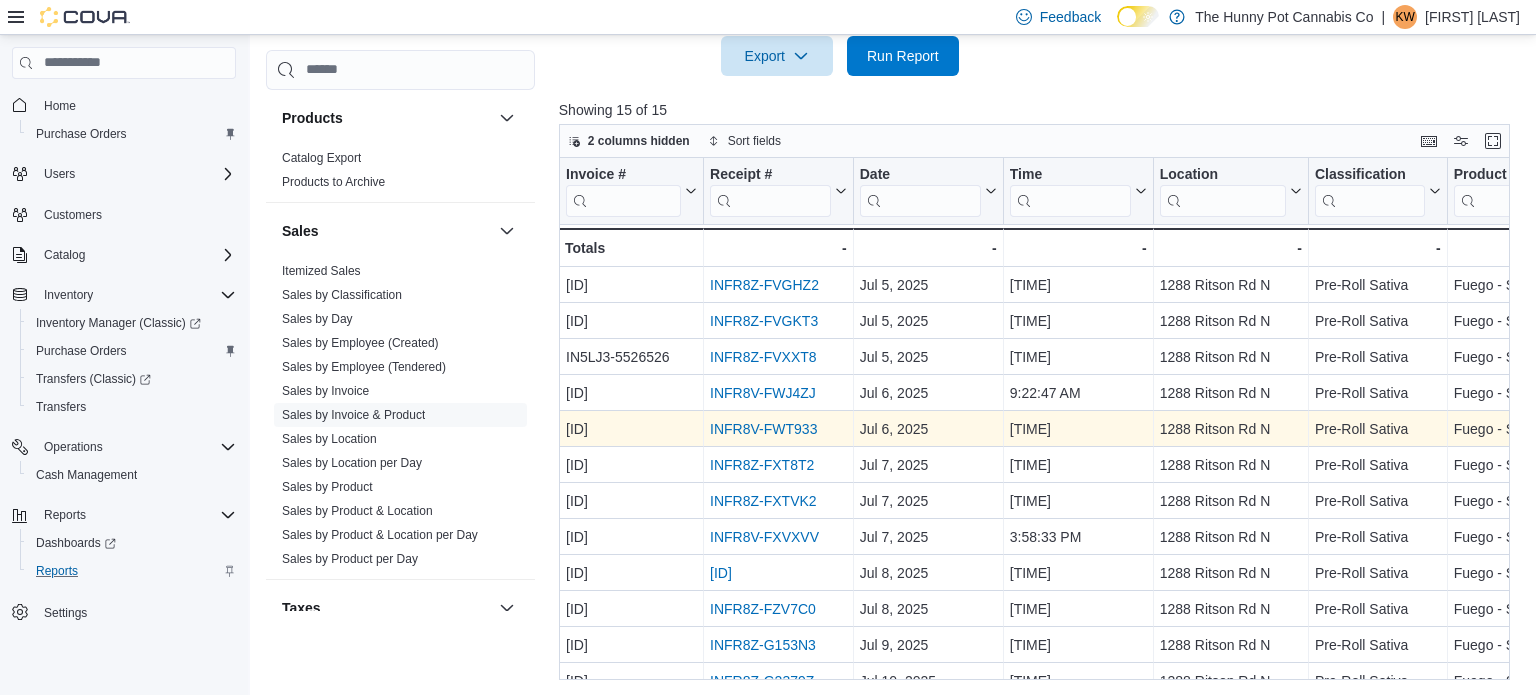 scroll, scrollTop: 2, scrollLeft: 0, axis: vertical 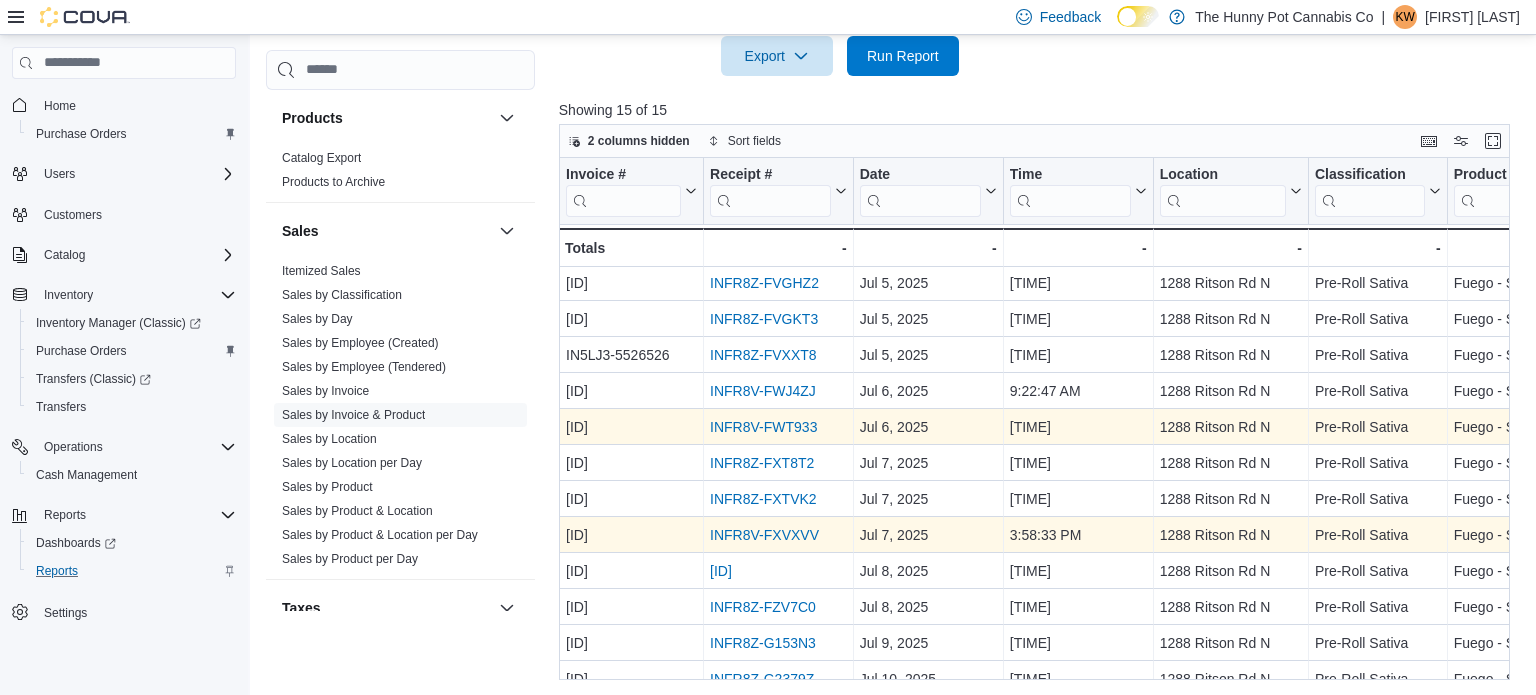 click on "INFR8V-FXVXVV" at bounding box center [764, 535] 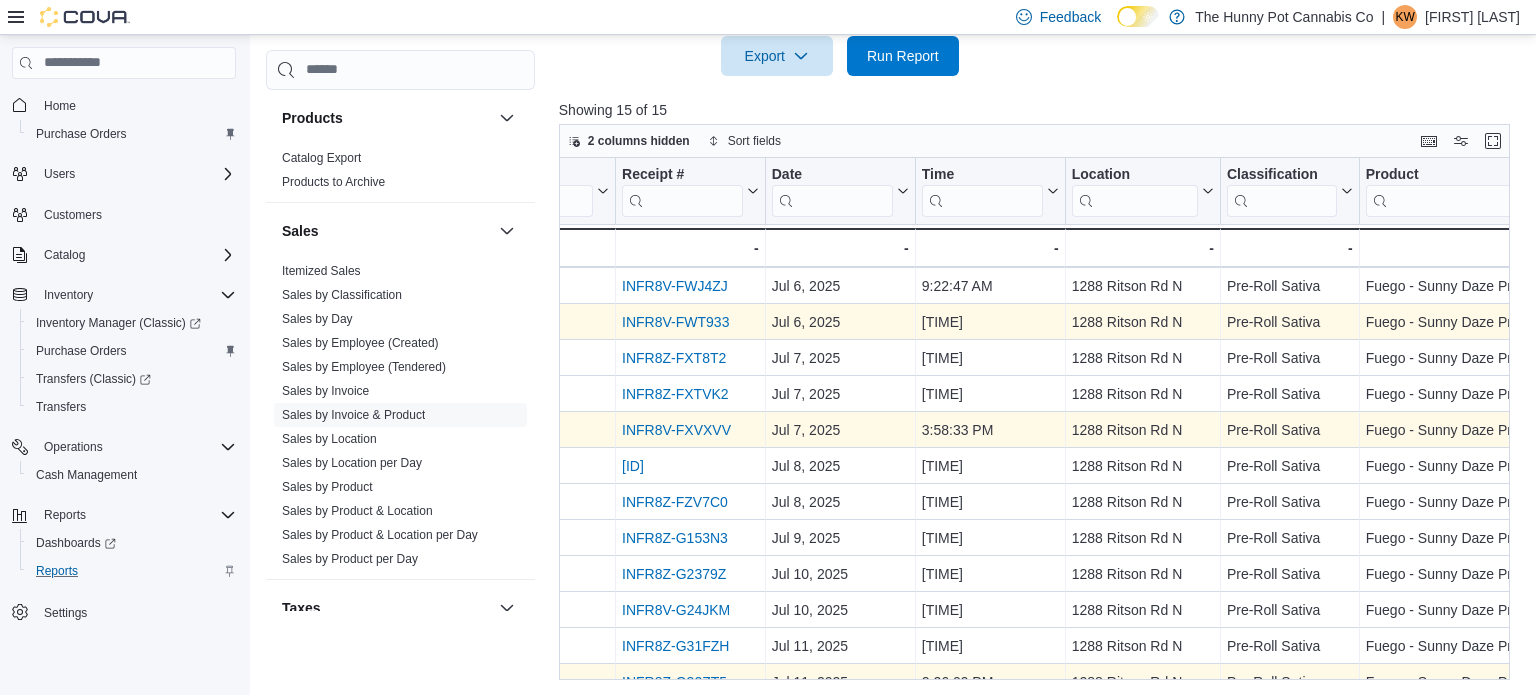 scroll, scrollTop: 100, scrollLeft: 84, axis: both 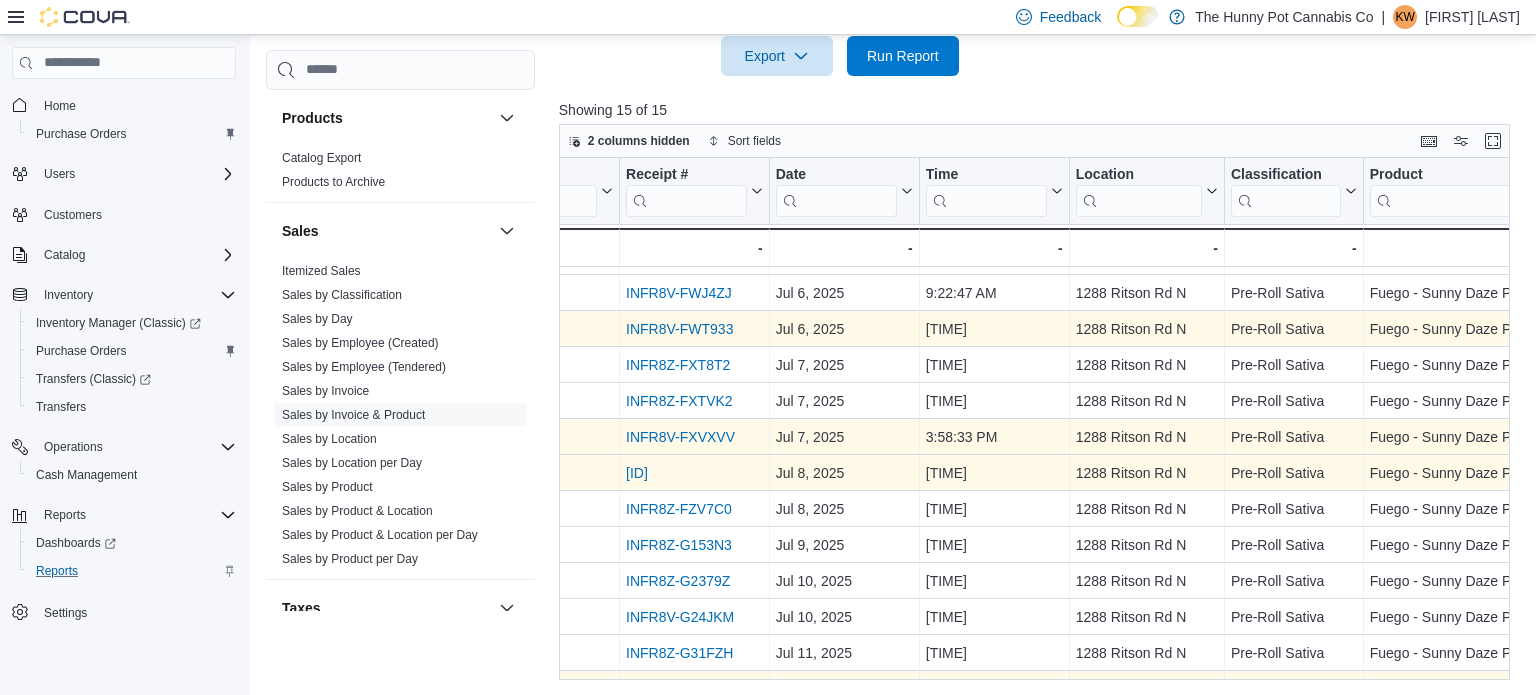 click on "[ID]" at bounding box center [637, 473] 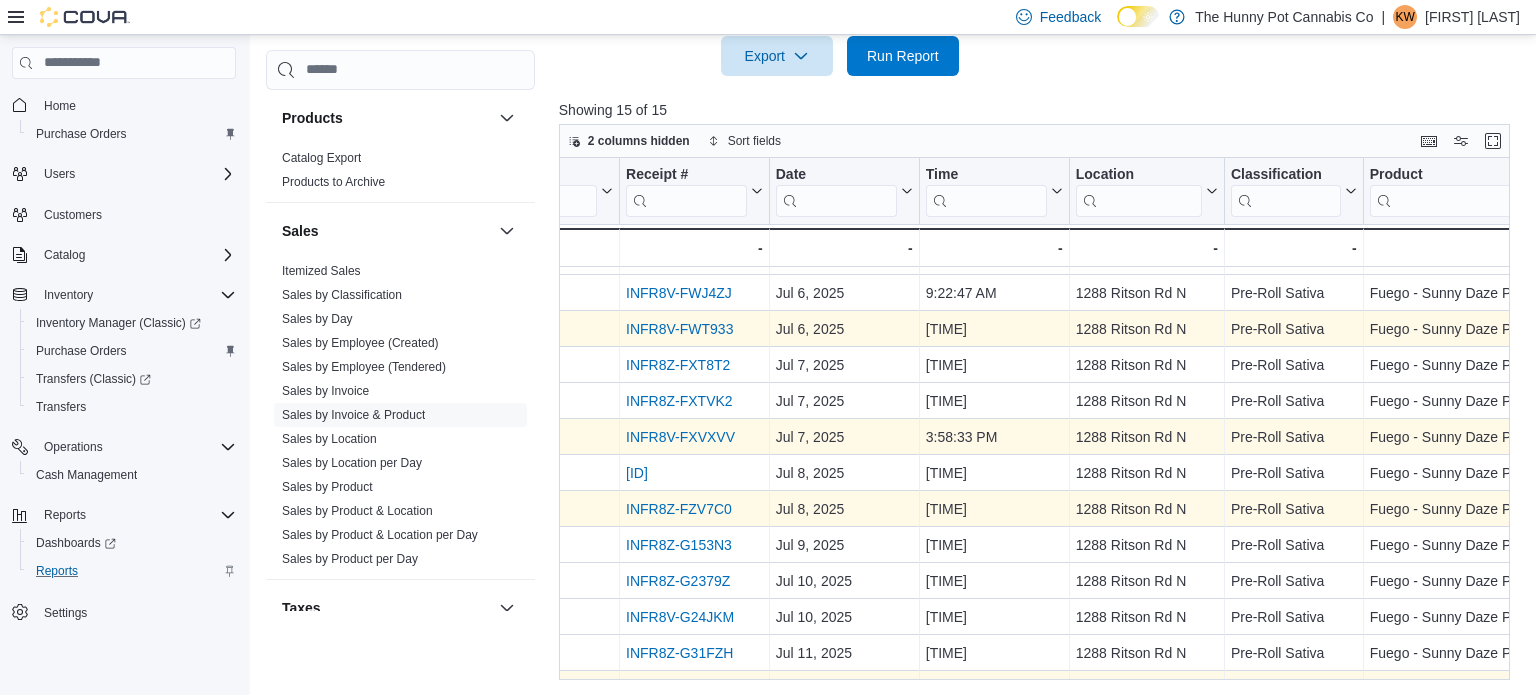 click on "INFR8Z-FZV7C0" at bounding box center (679, 509) 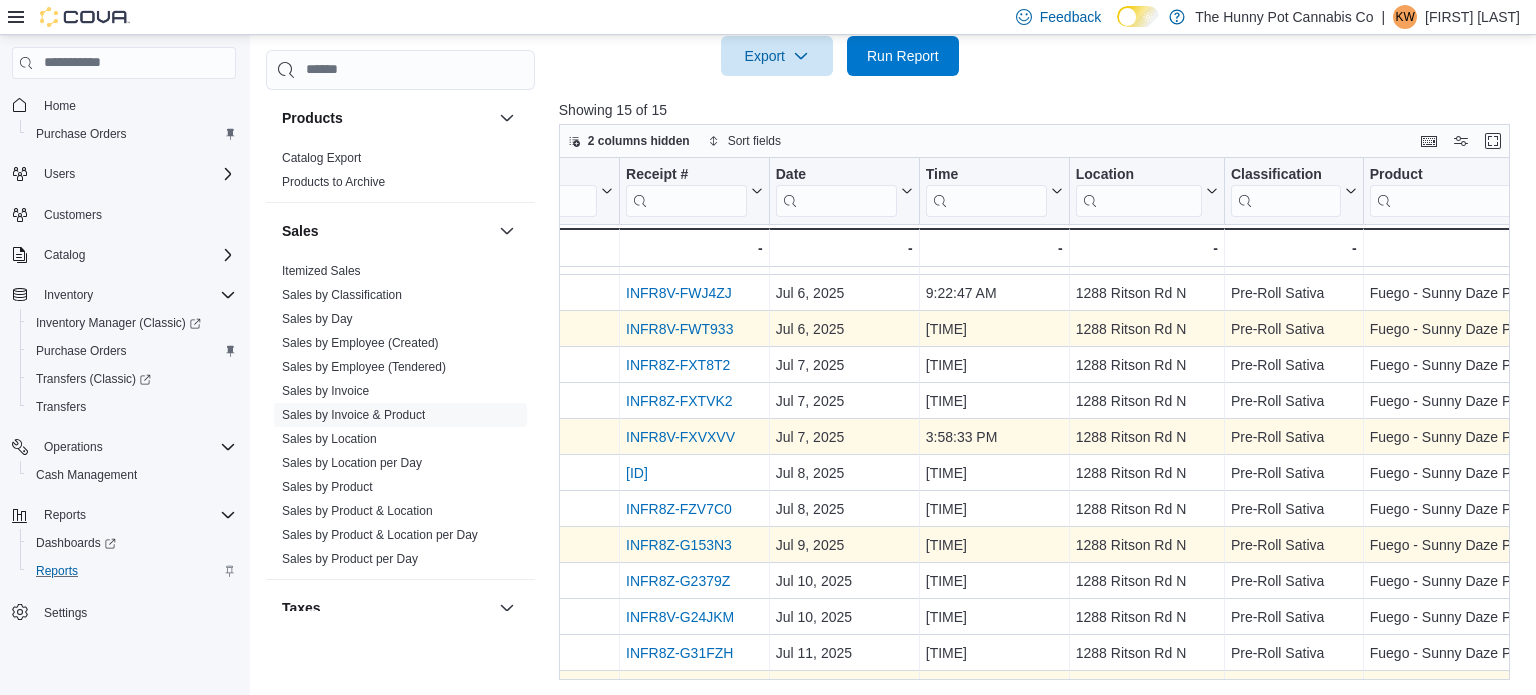 click on "INFR8Z-G153N3" at bounding box center (679, 545) 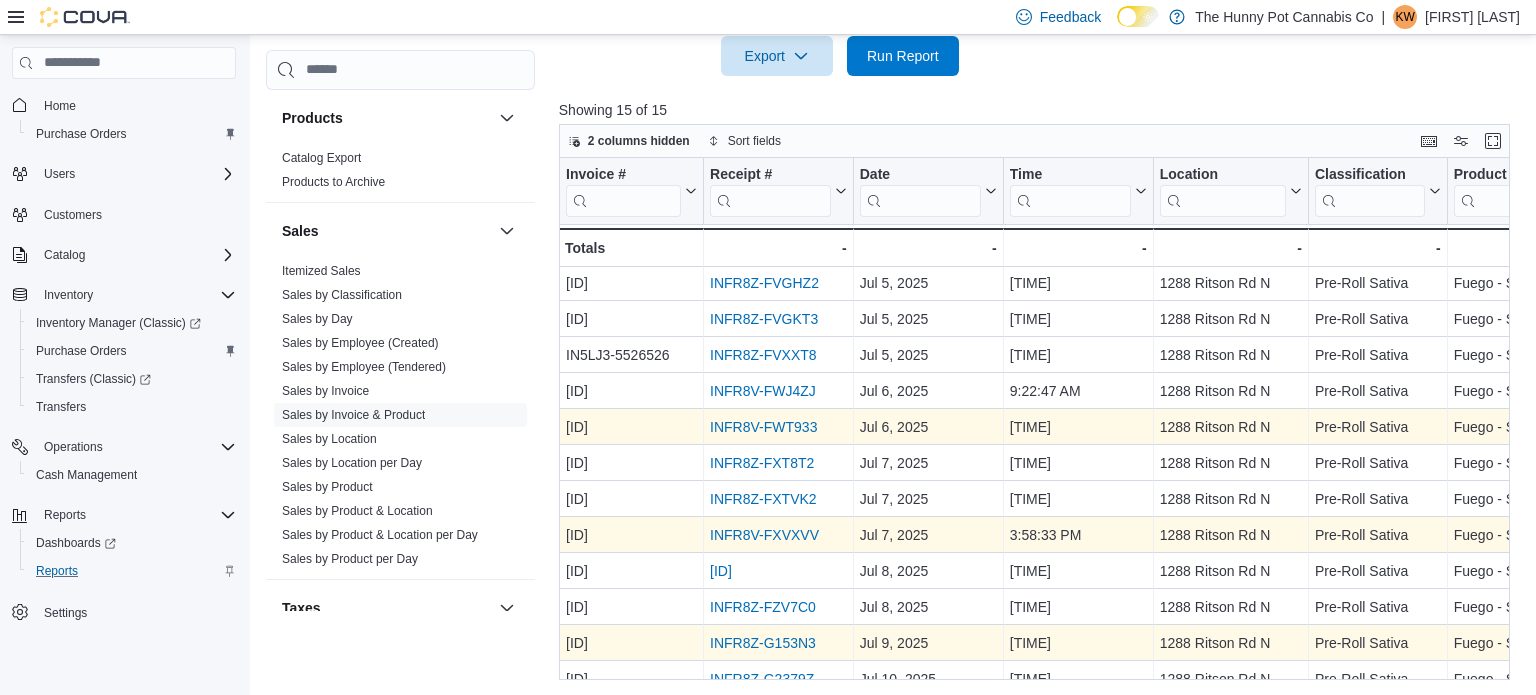 scroll, scrollTop: 0, scrollLeft: 0, axis: both 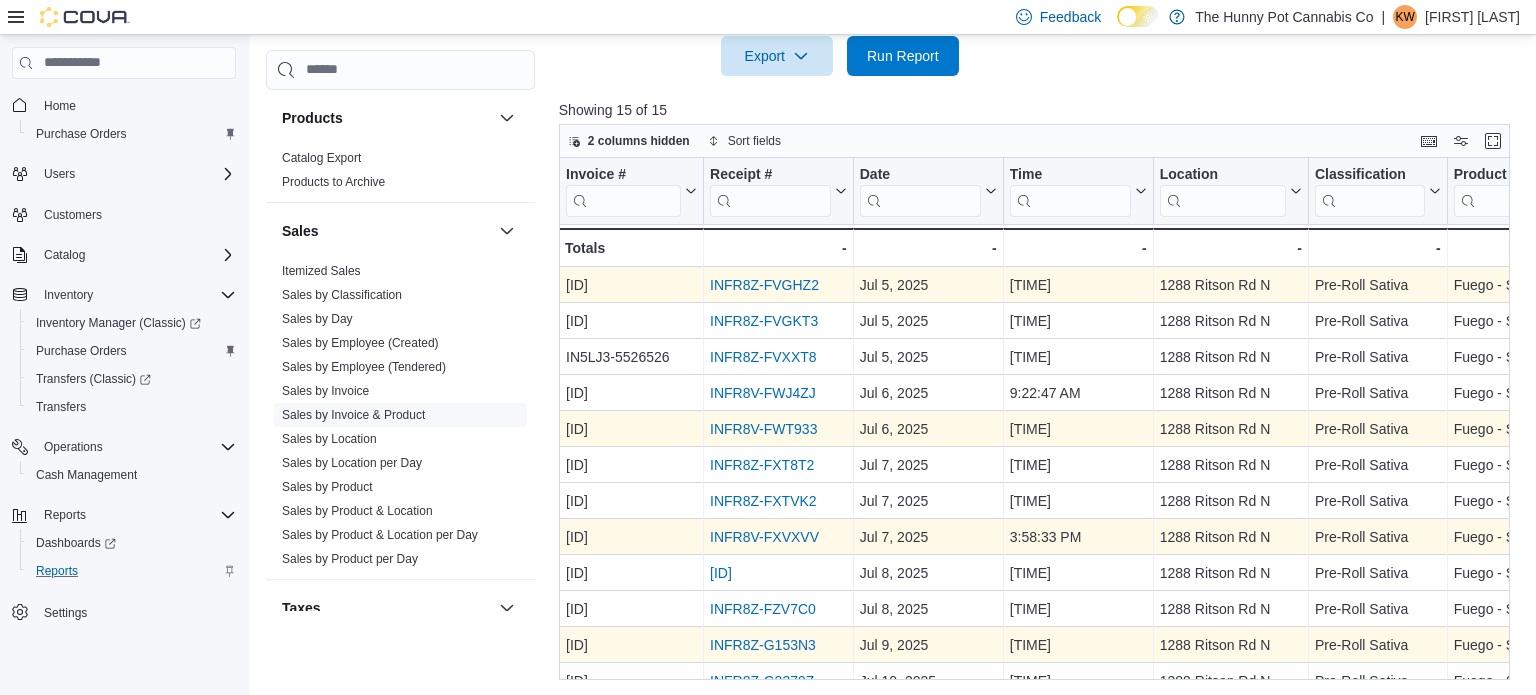 click on "INFR8Z-FVGHZ2" at bounding box center (764, 285) 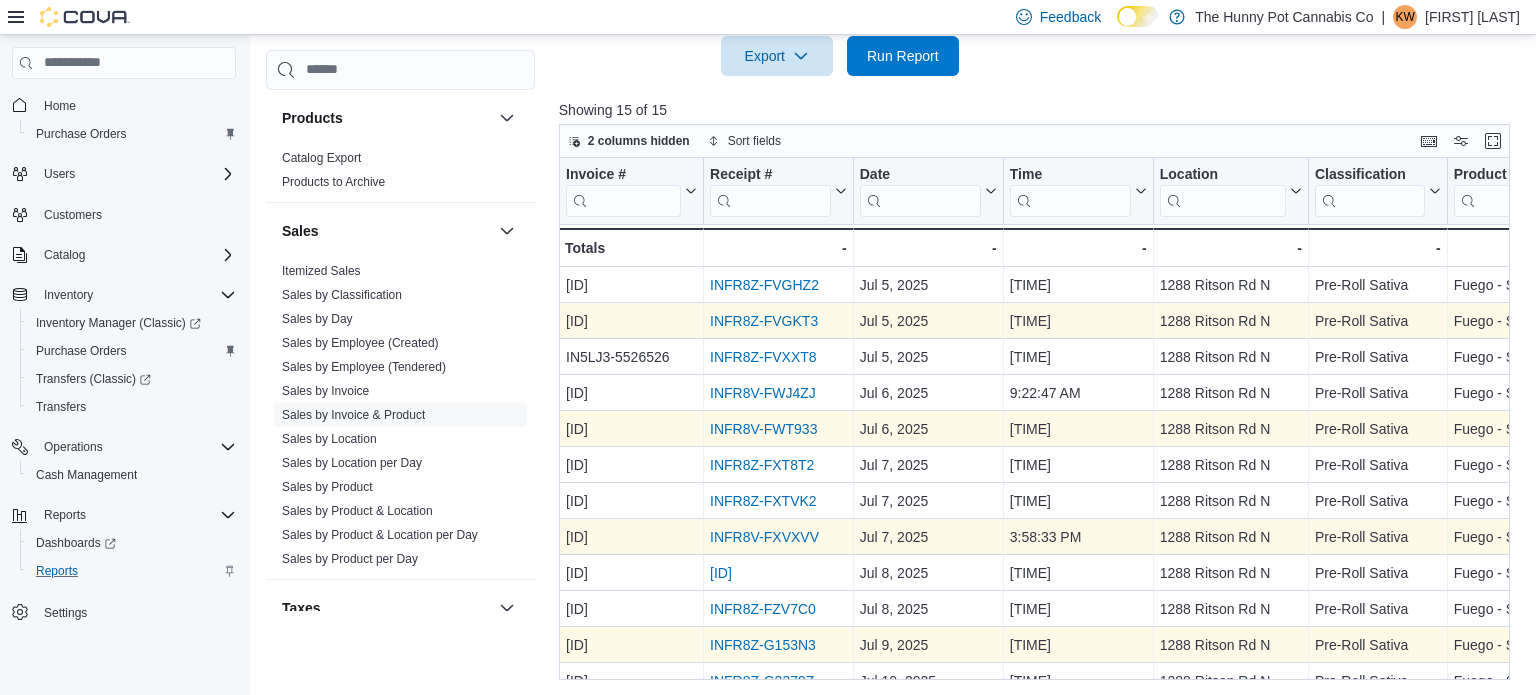 click on "INFR8Z-FVGKT3" at bounding box center [764, 321] 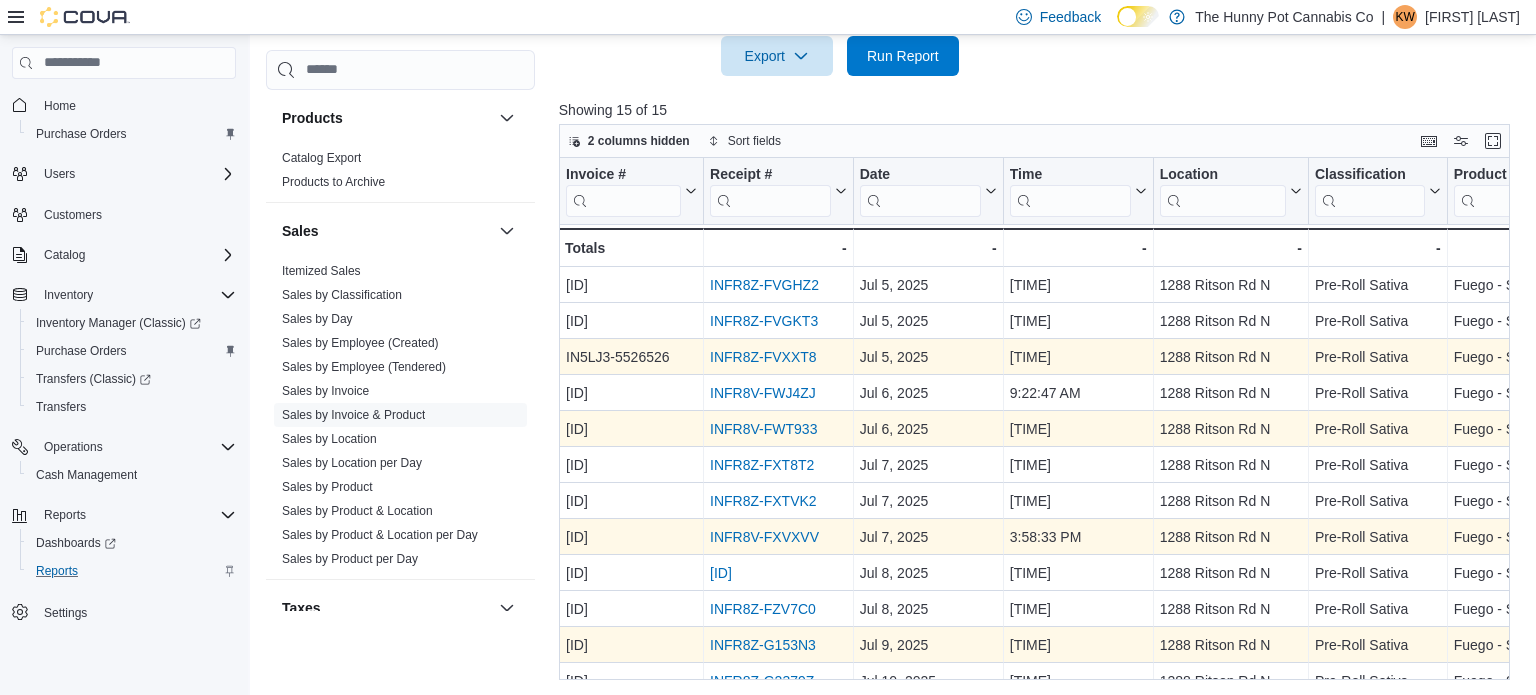 click on "INFR8Z-FVXXT8" at bounding box center (763, 357) 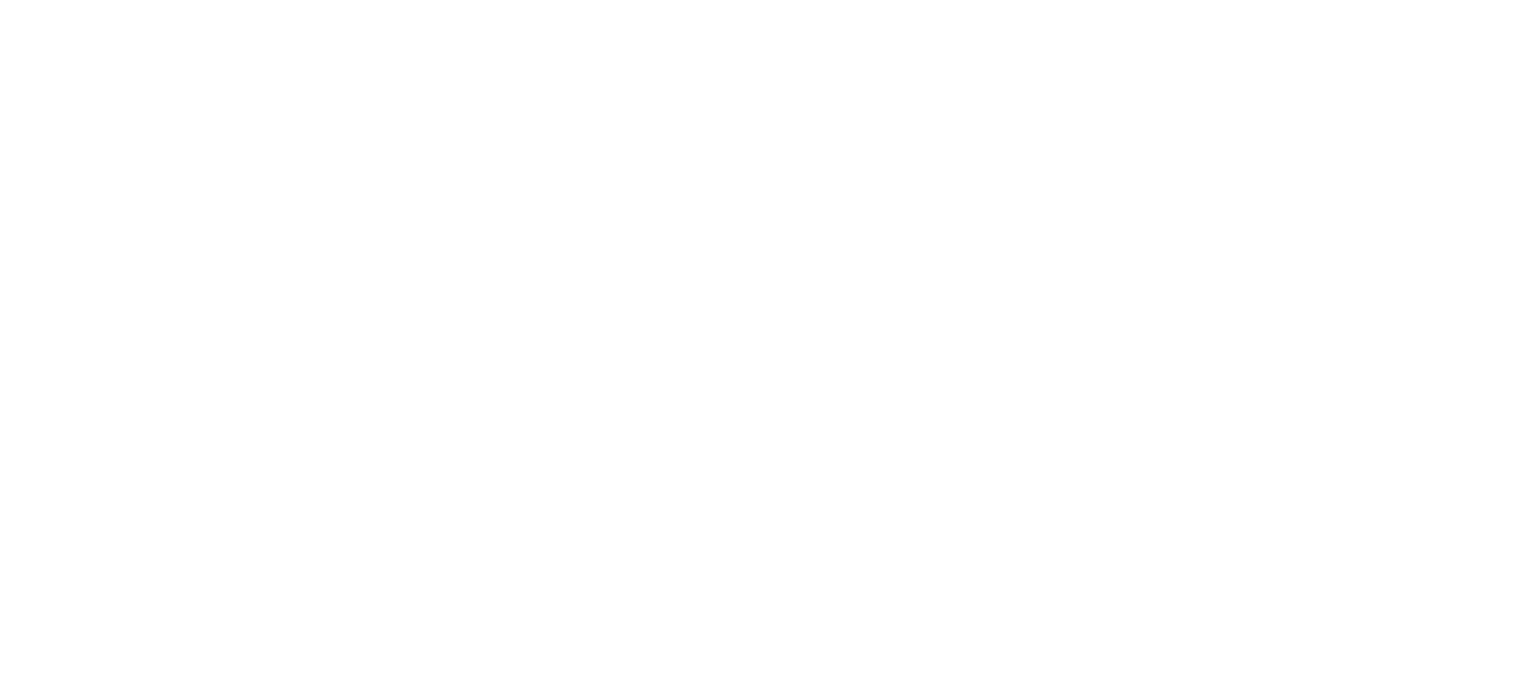 scroll, scrollTop: 0, scrollLeft: 0, axis: both 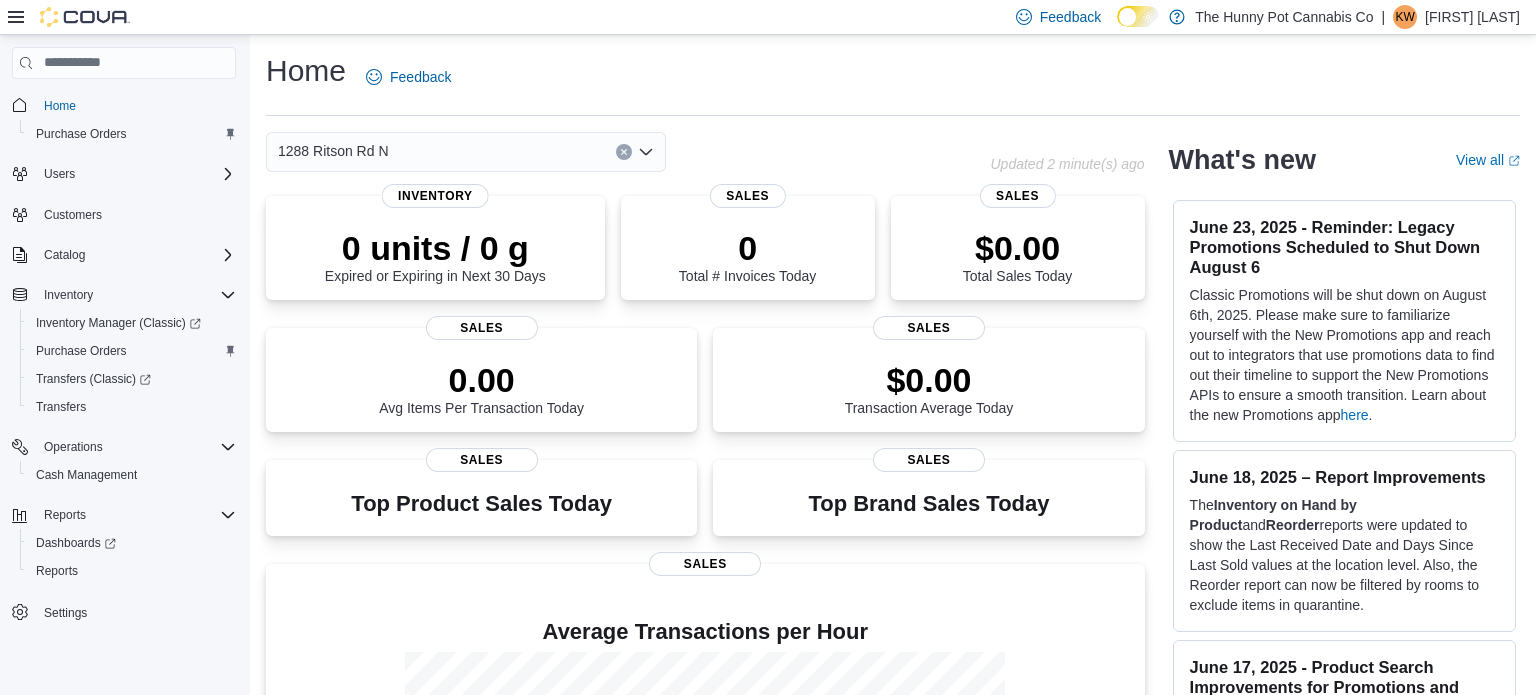 click on "[FIRST] [LAST]" at bounding box center [1472, 17] 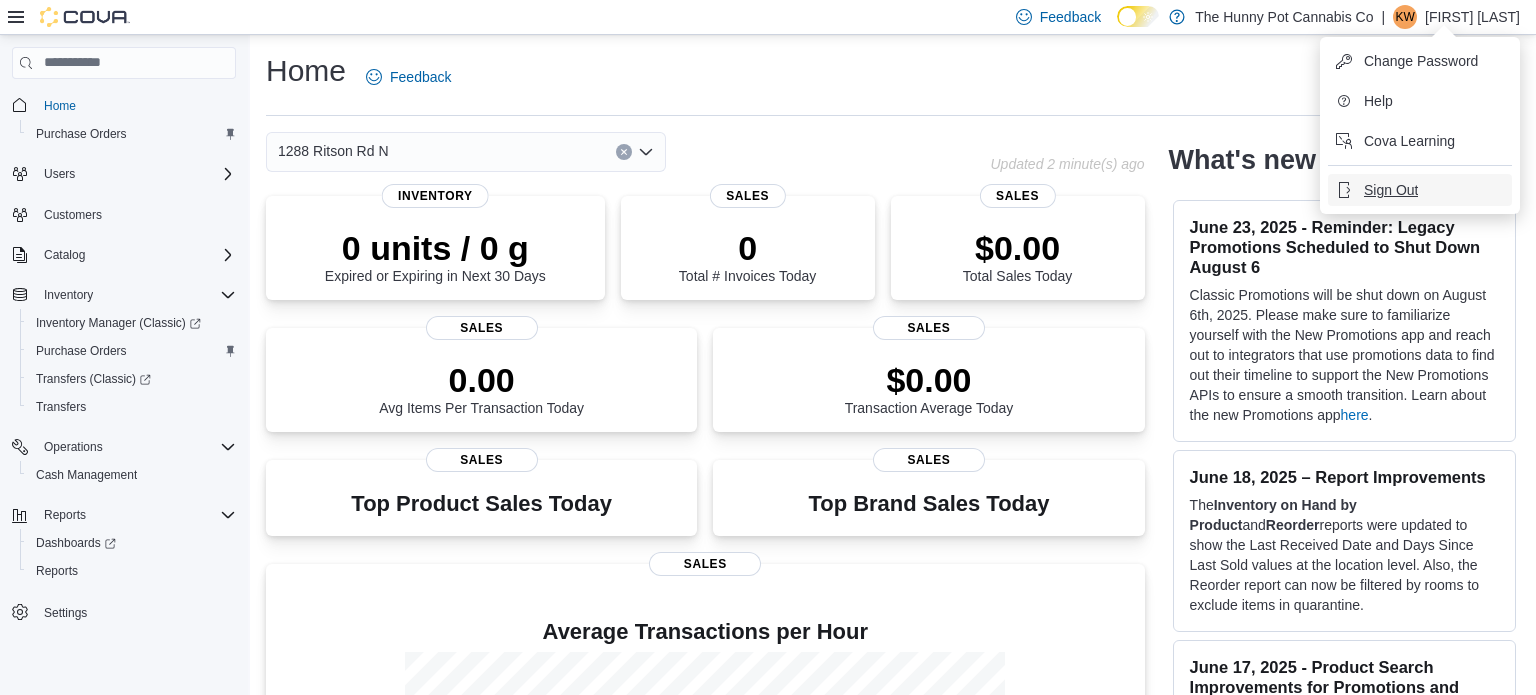 click on "Sign Out" at bounding box center (1420, 190) 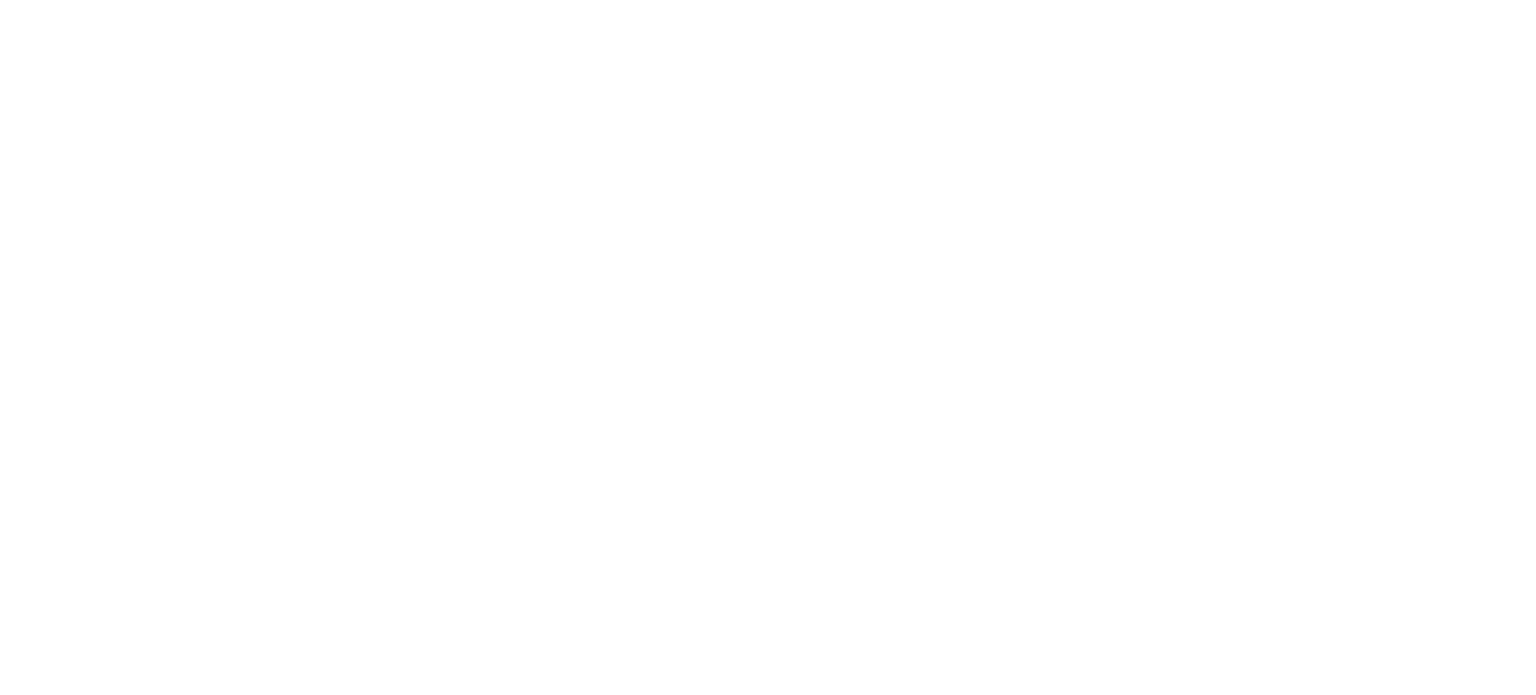 scroll, scrollTop: 0, scrollLeft: 0, axis: both 